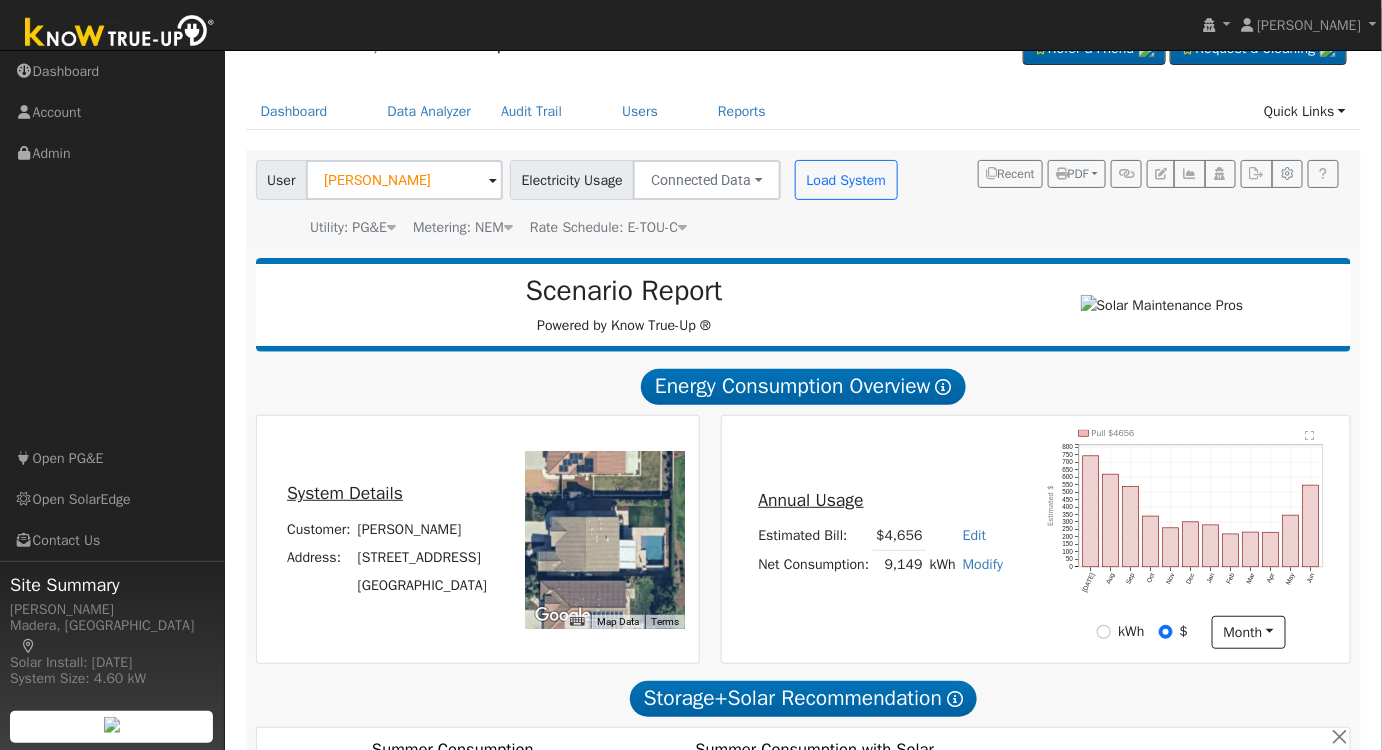 scroll, scrollTop: 26, scrollLeft: 0, axis: vertical 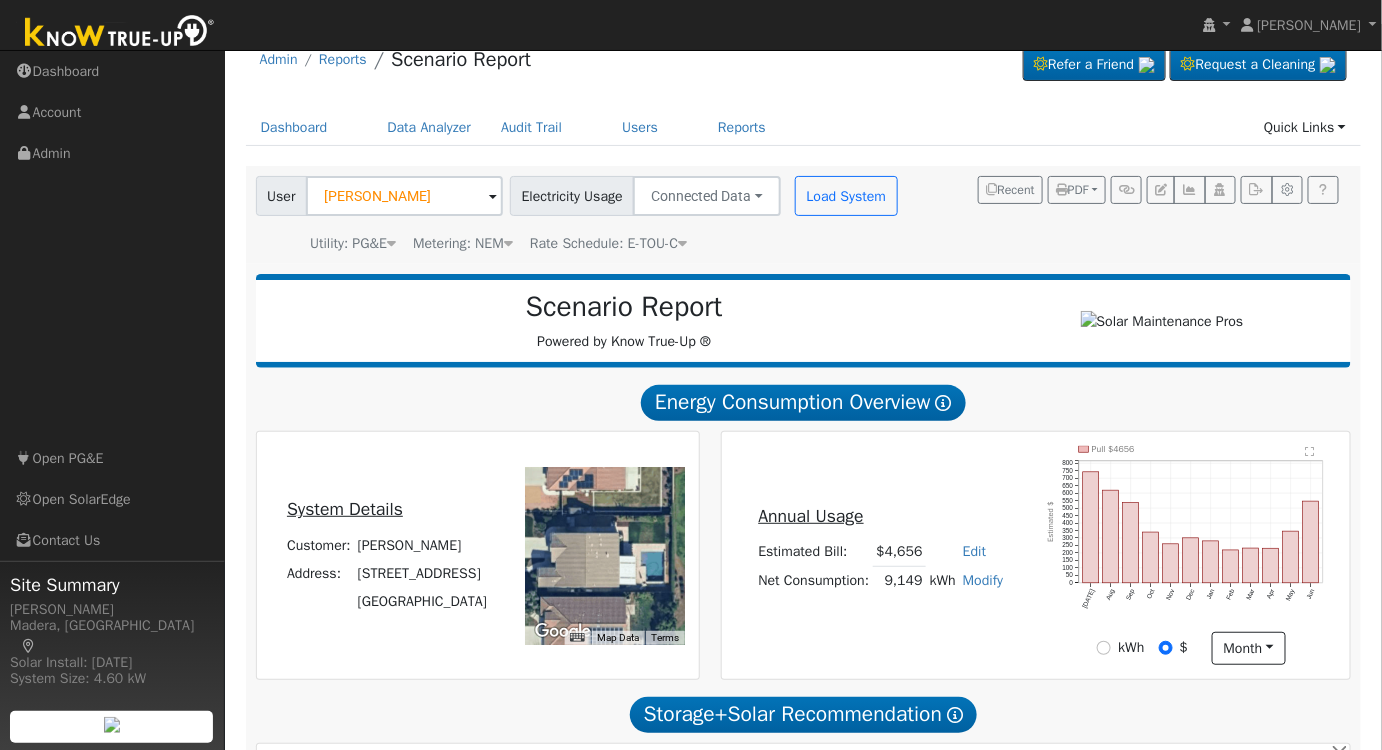 click on "Modify" at bounding box center (983, 580) 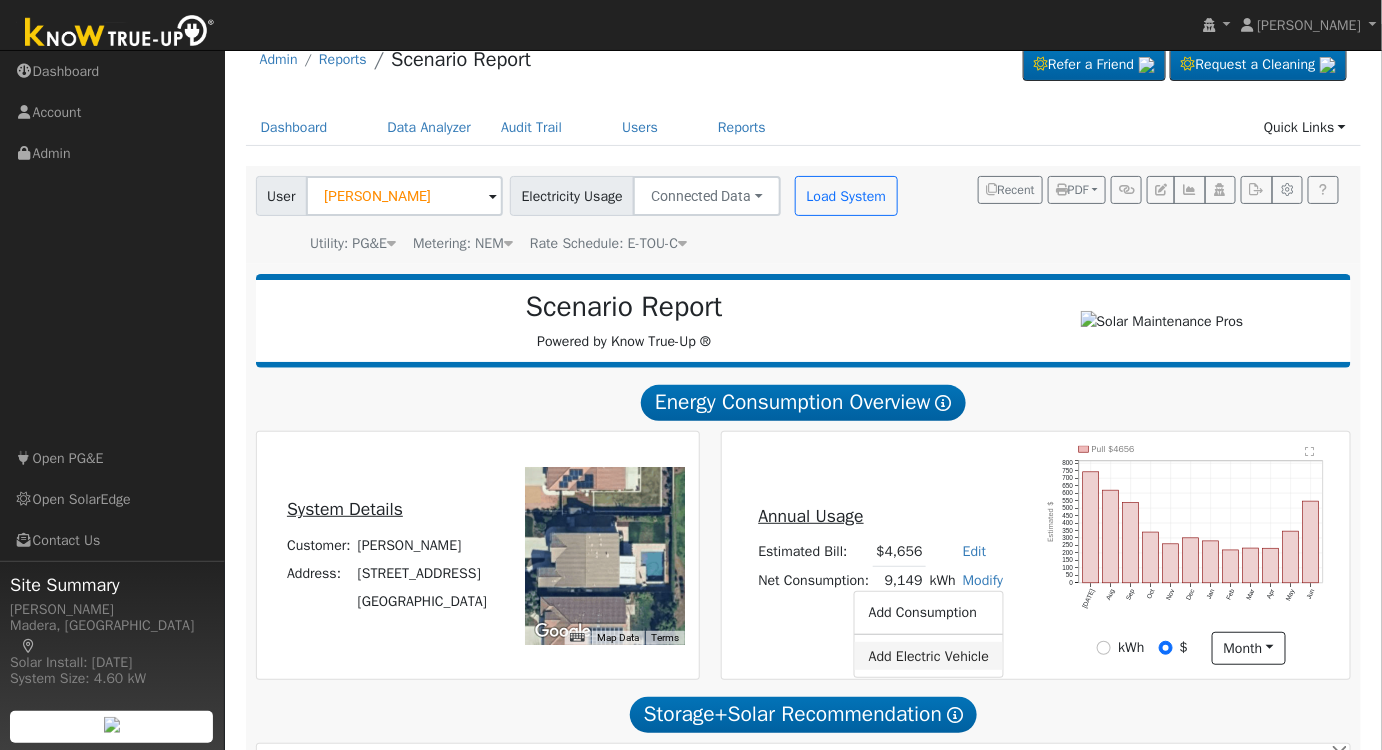 click on "Add Electric Vehicle" at bounding box center [929, 656] 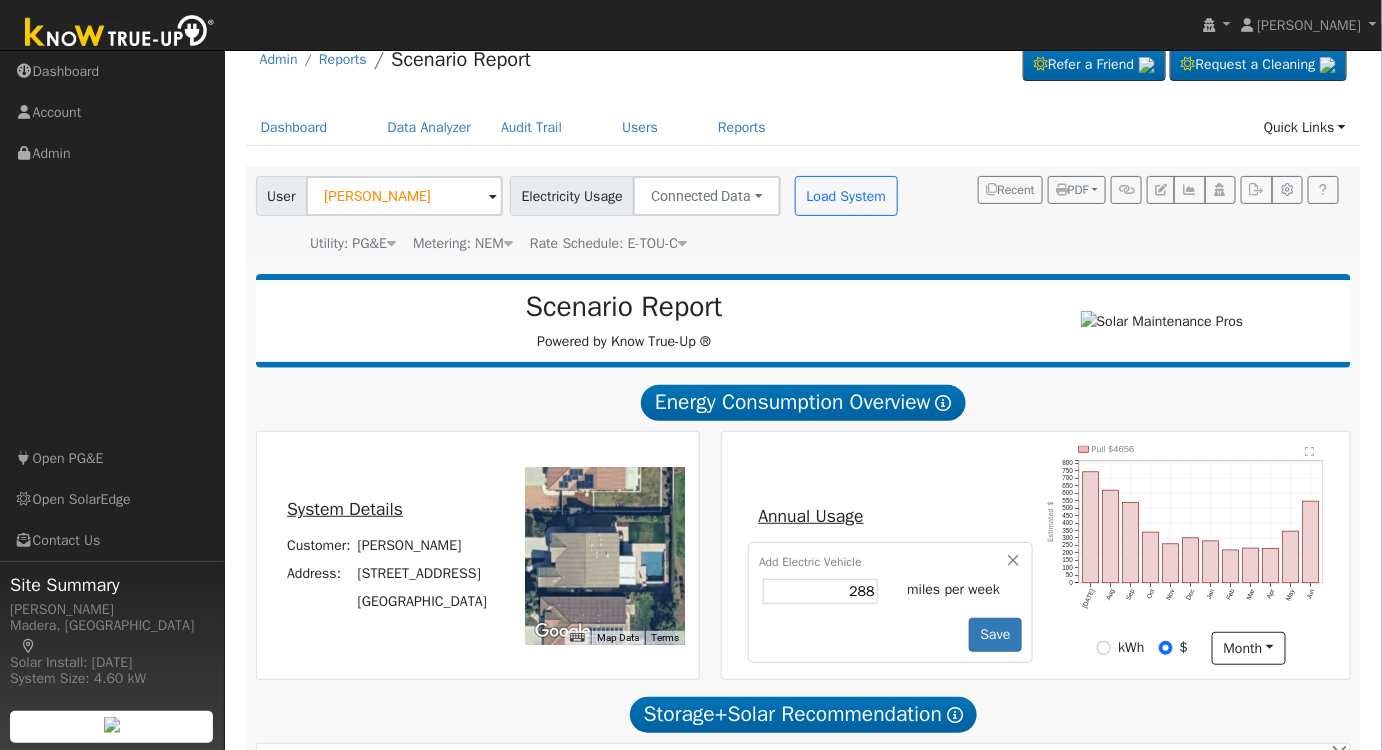 type on "288" 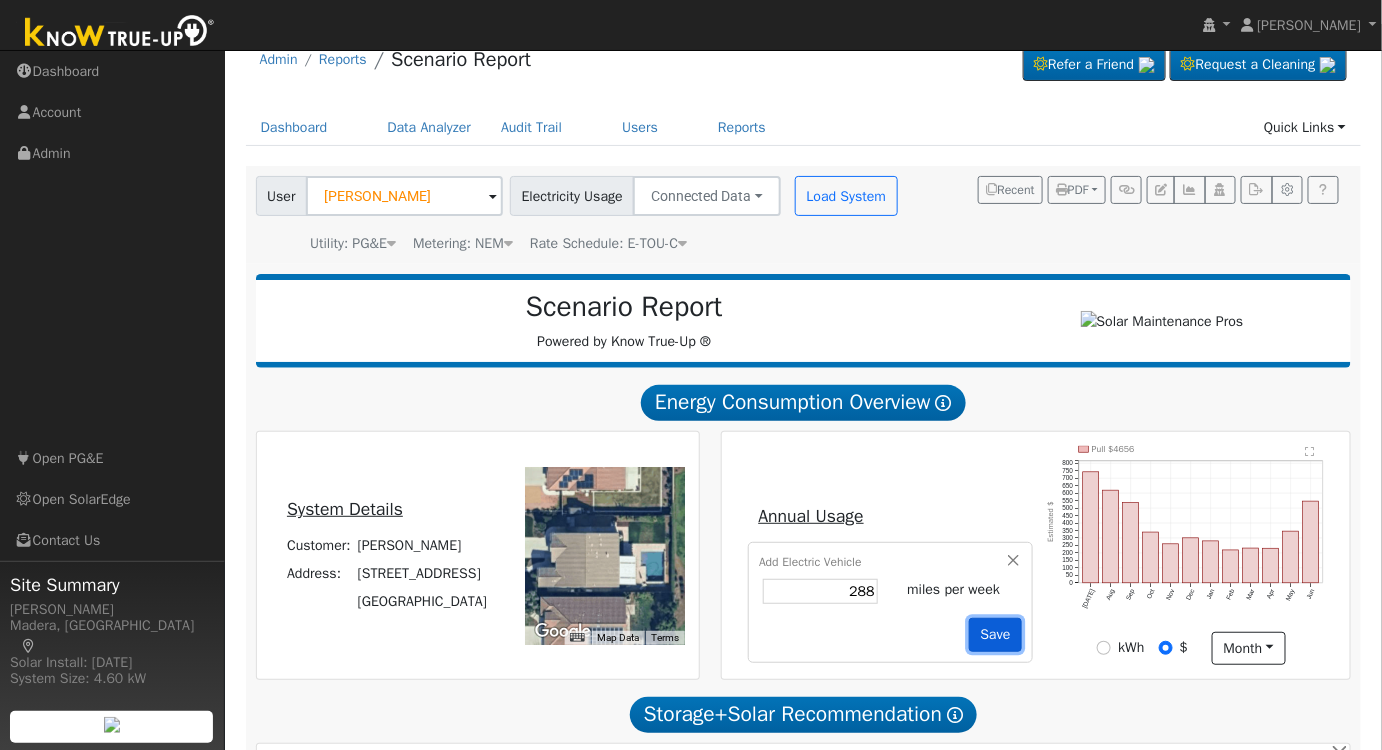 click on "Save" at bounding box center [995, 635] 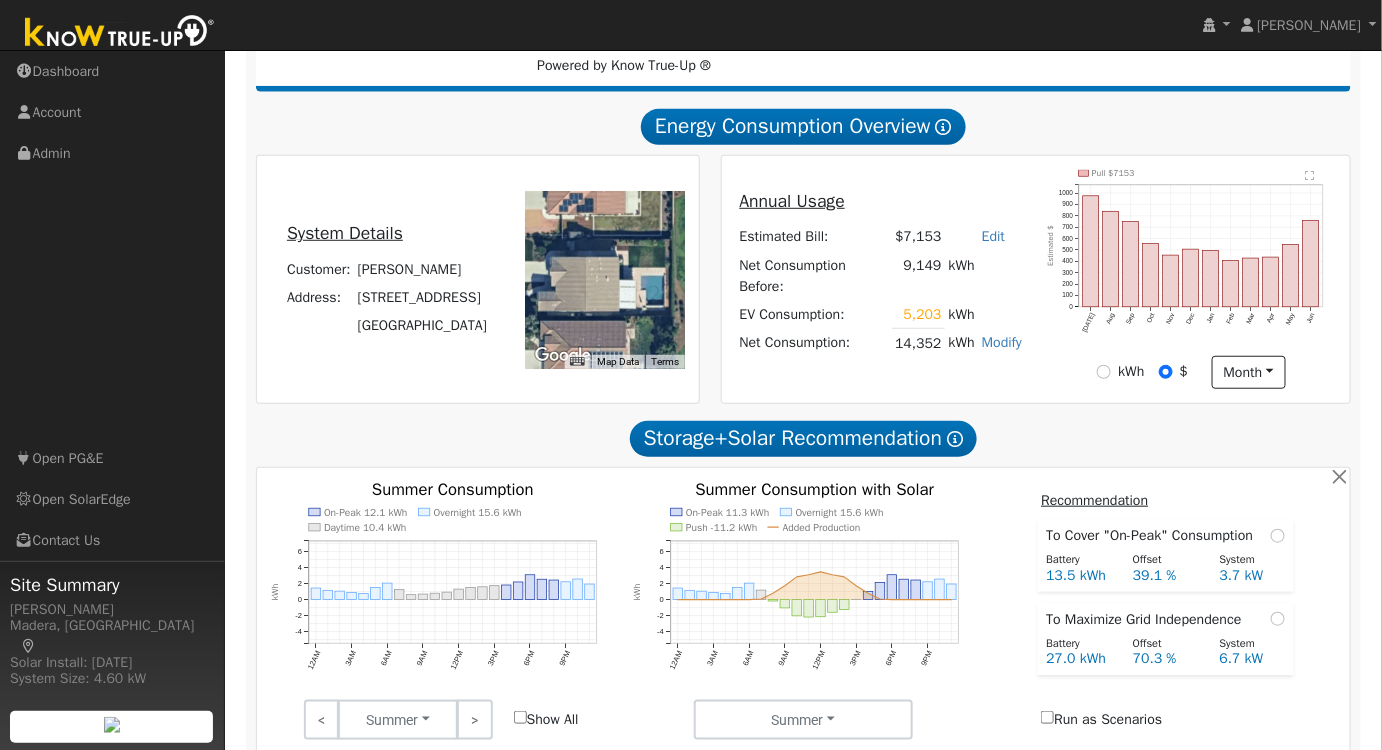 scroll, scrollTop: 363, scrollLeft: 0, axis: vertical 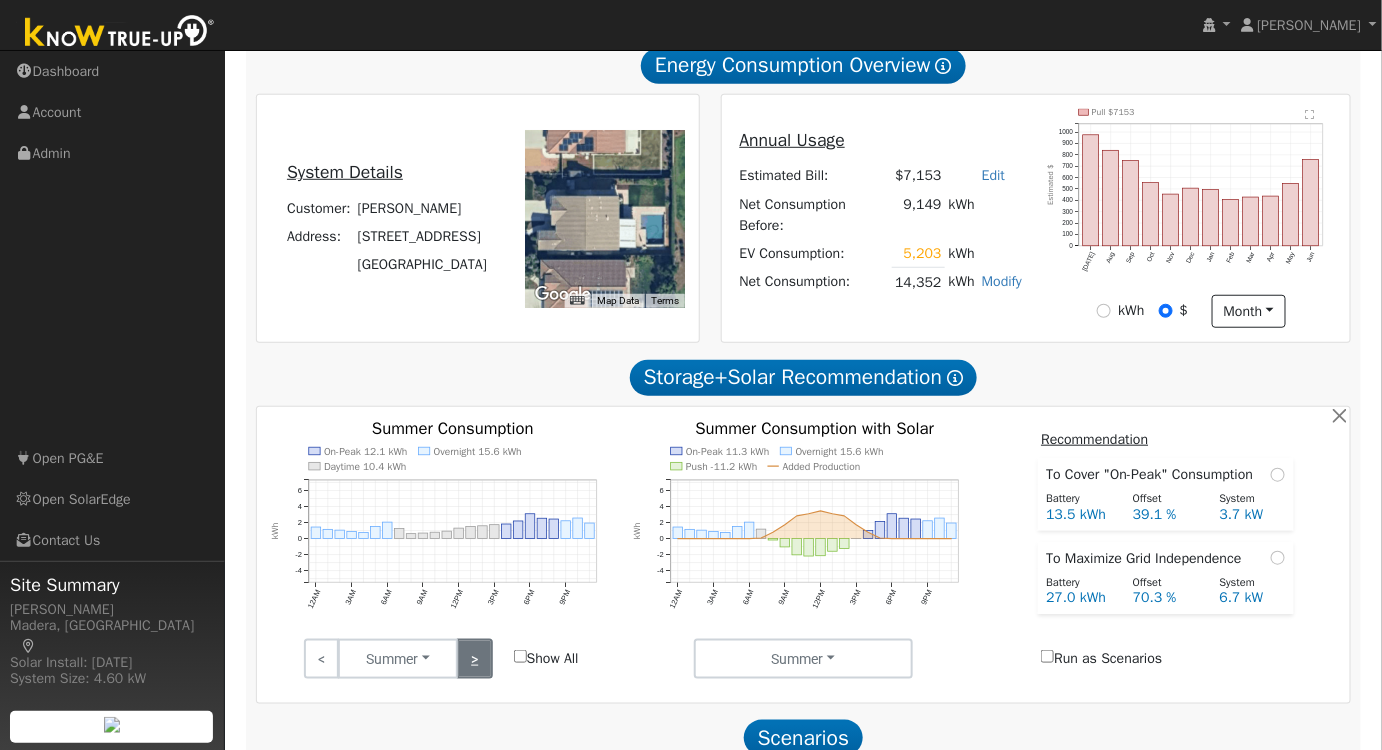 click on ">" at bounding box center [474, 659] 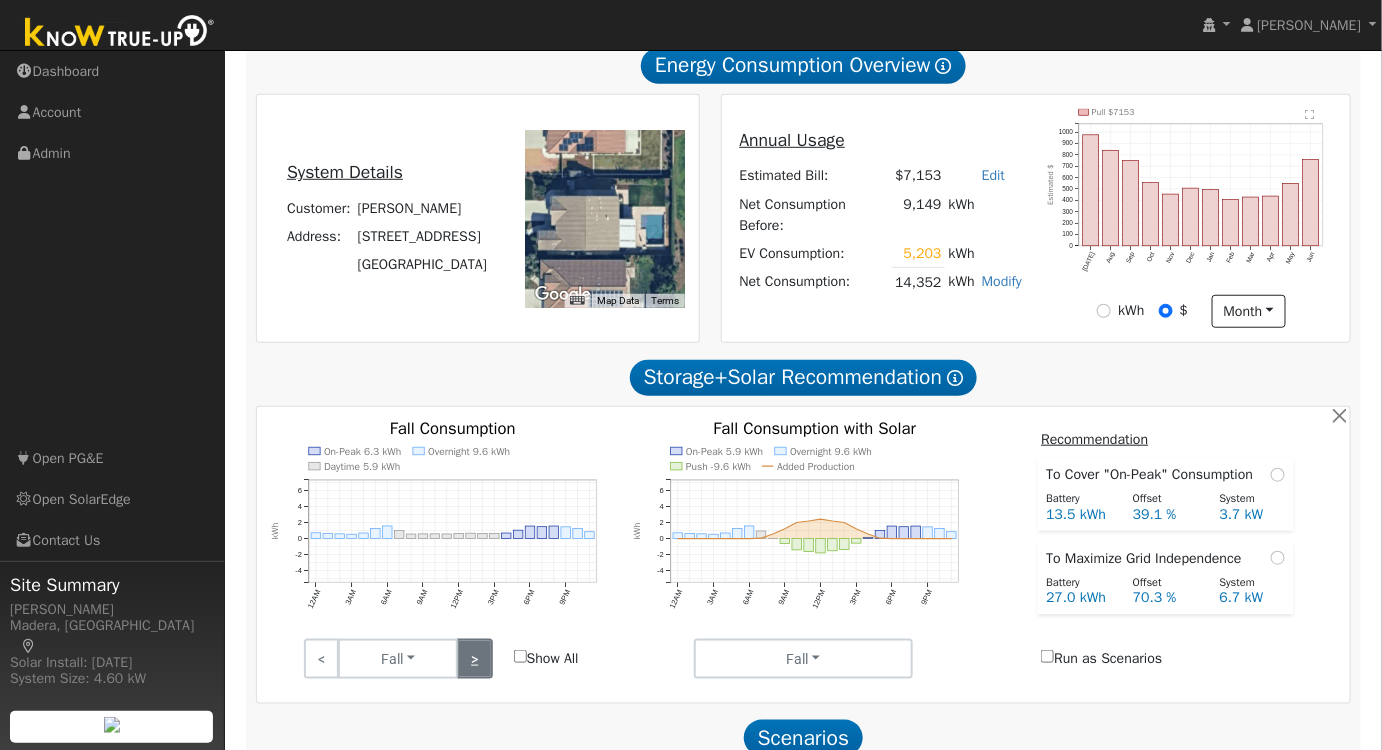 click on ">" at bounding box center [474, 659] 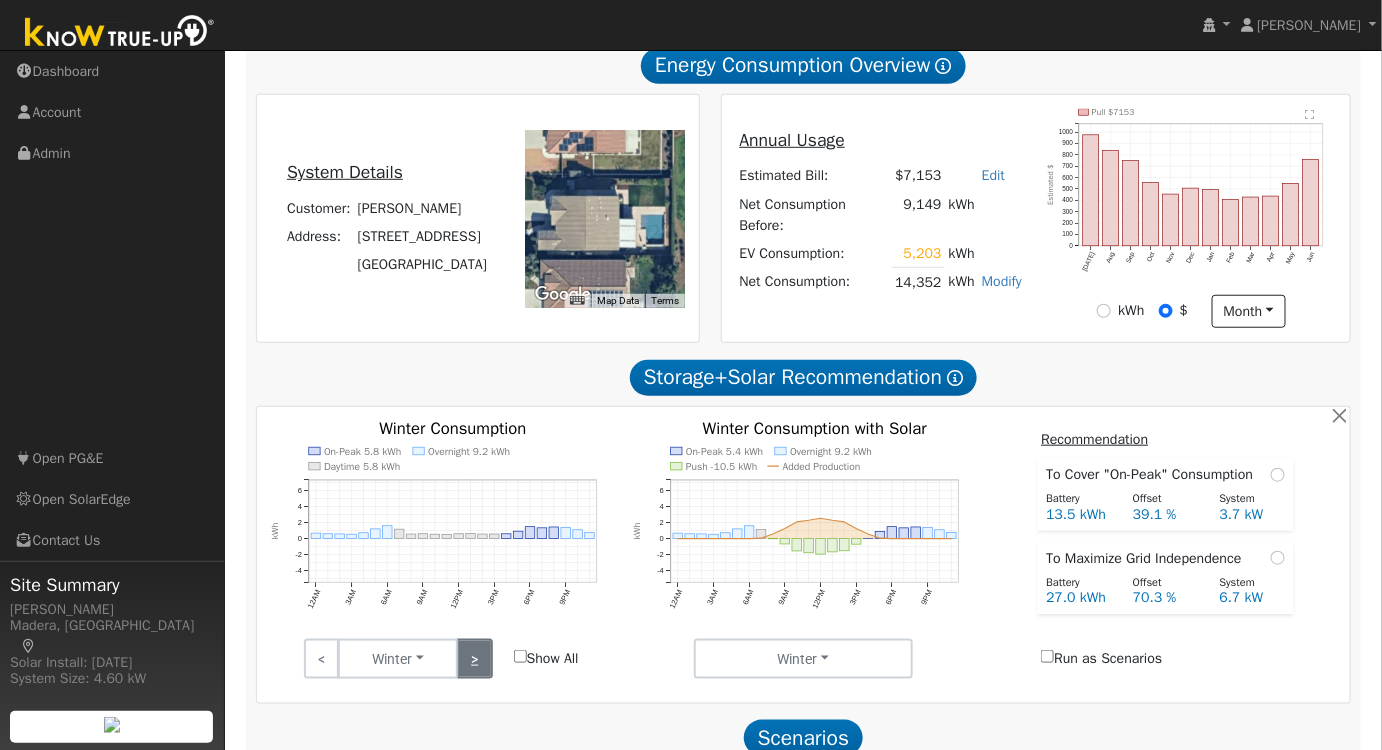 click on ">" at bounding box center (474, 659) 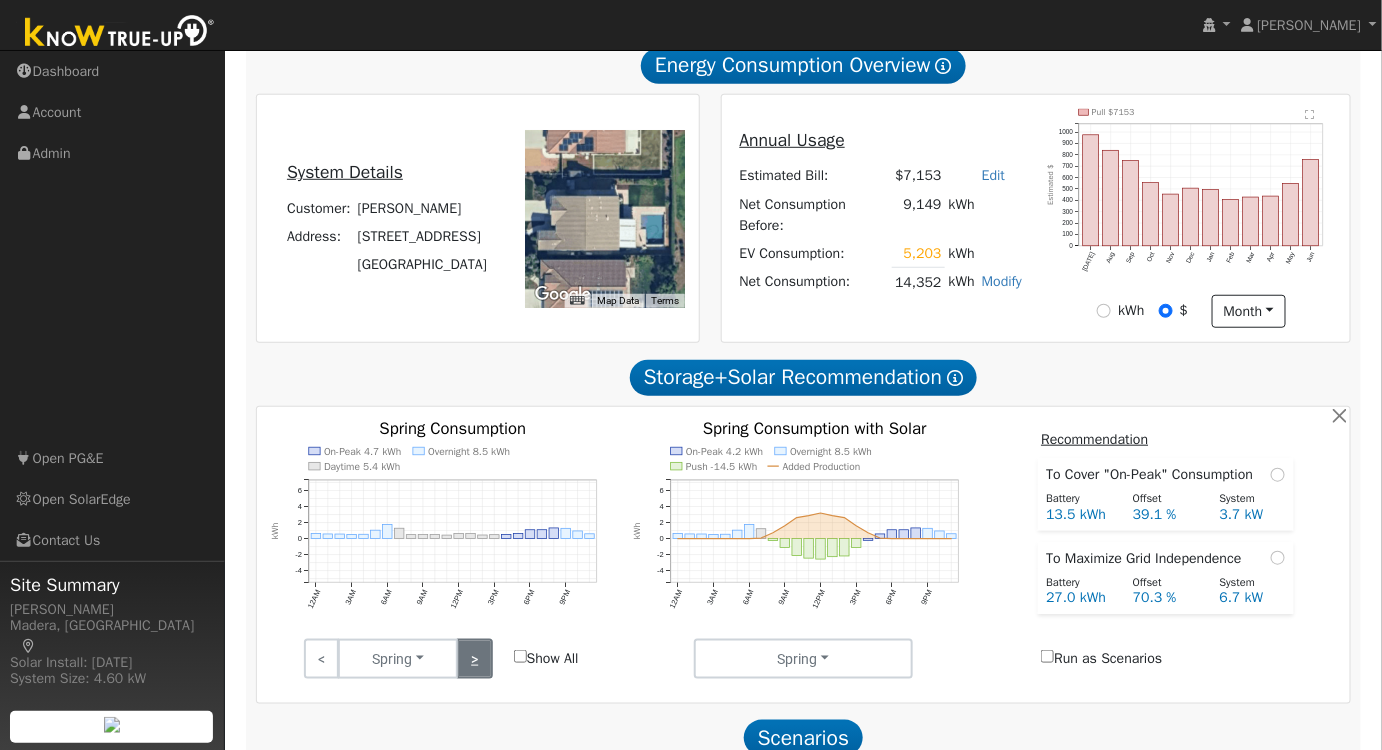 click on ">" at bounding box center (474, 659) 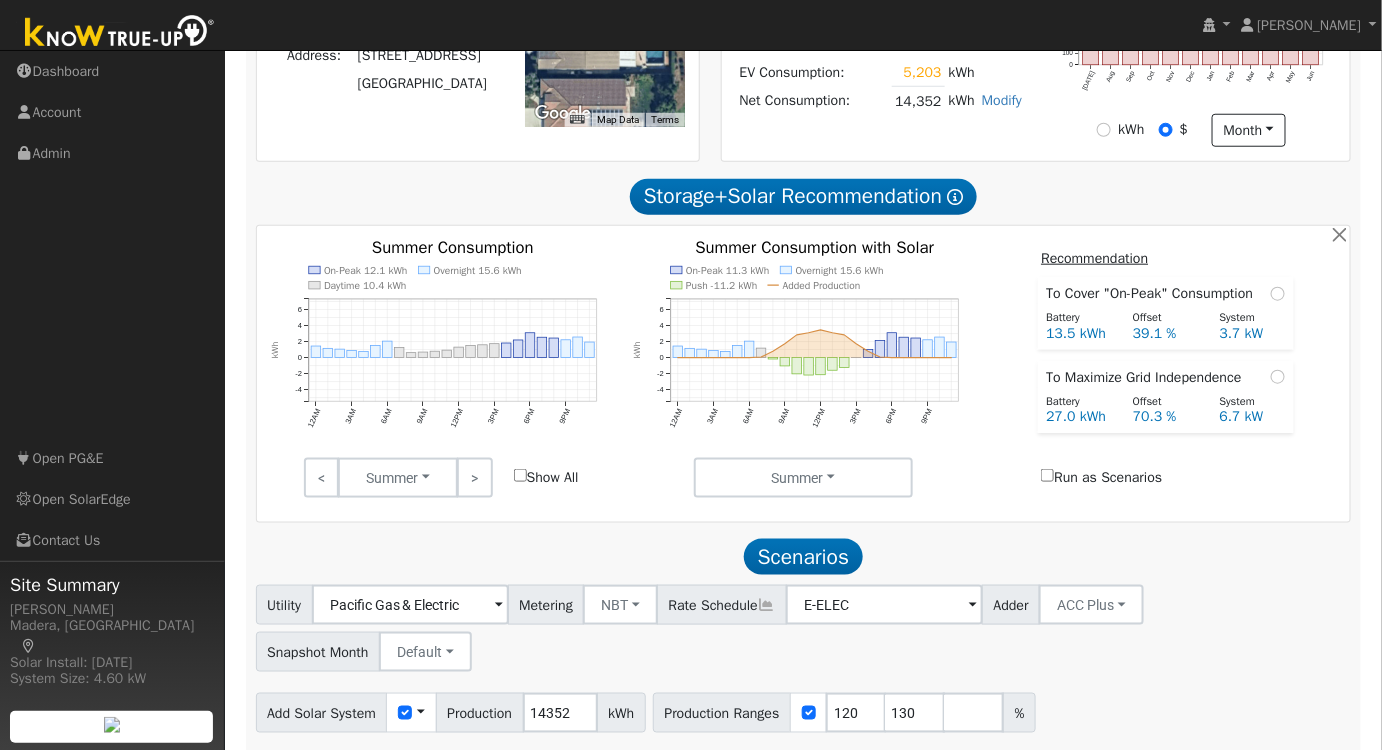 scroll, scrollTop: 613, scrollLeft: 0, axis: vertical 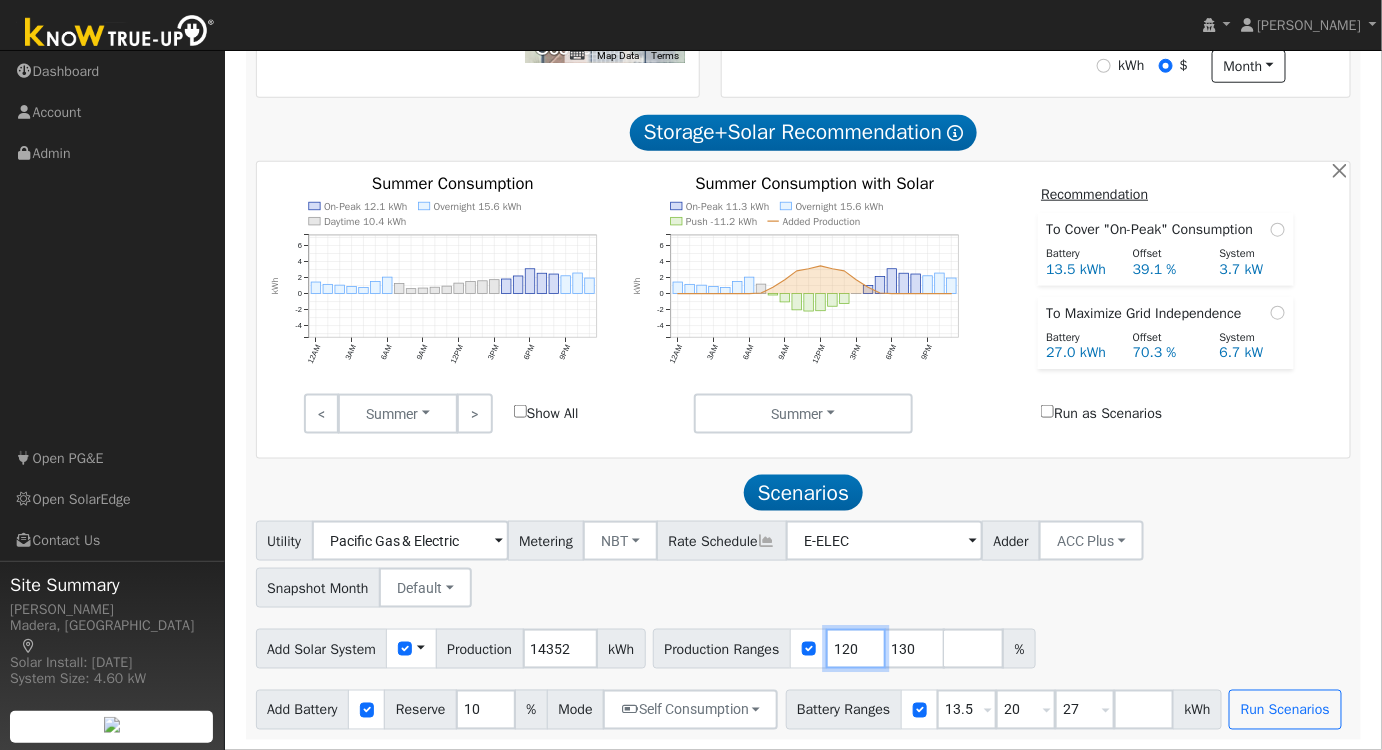 drag, startPoint x: 864, startPoint y: 645, endPoint x: 762, endPoint y: 639, distance: 102.176315 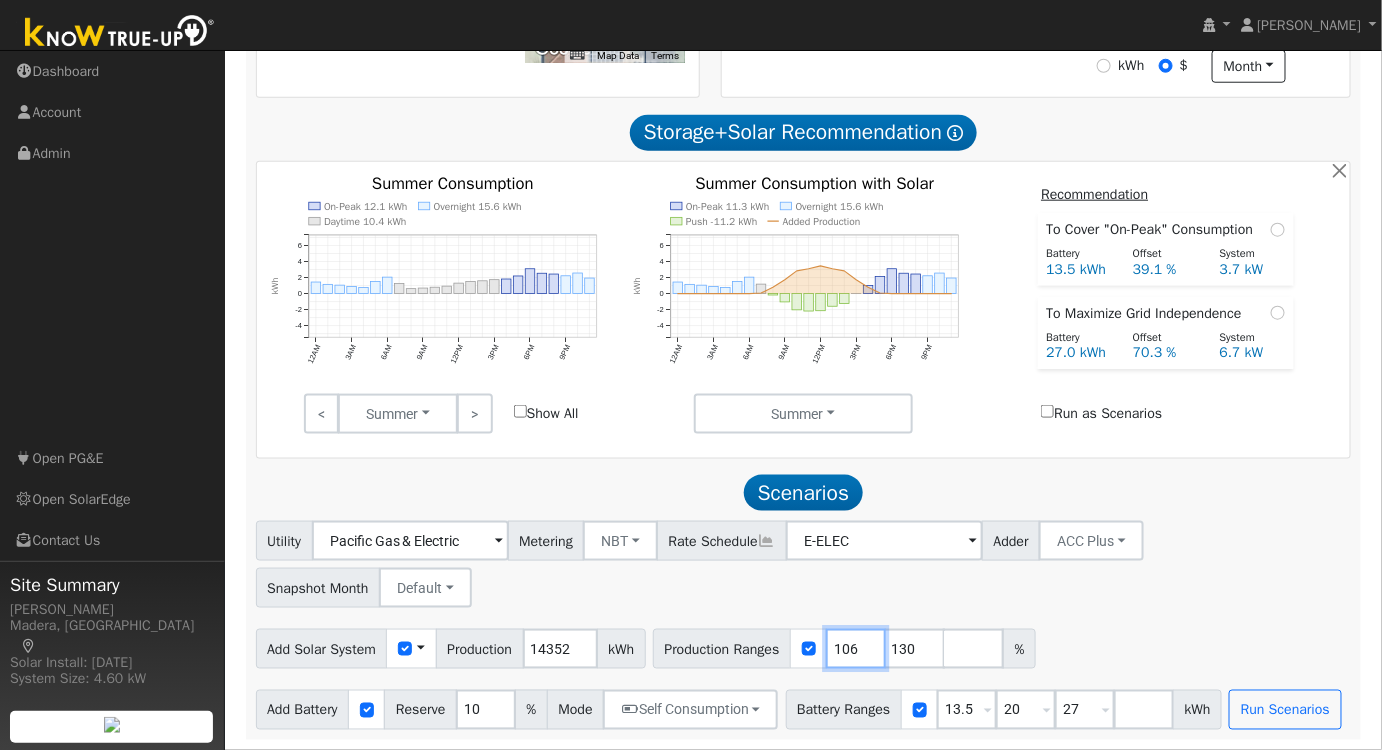 type on "106" 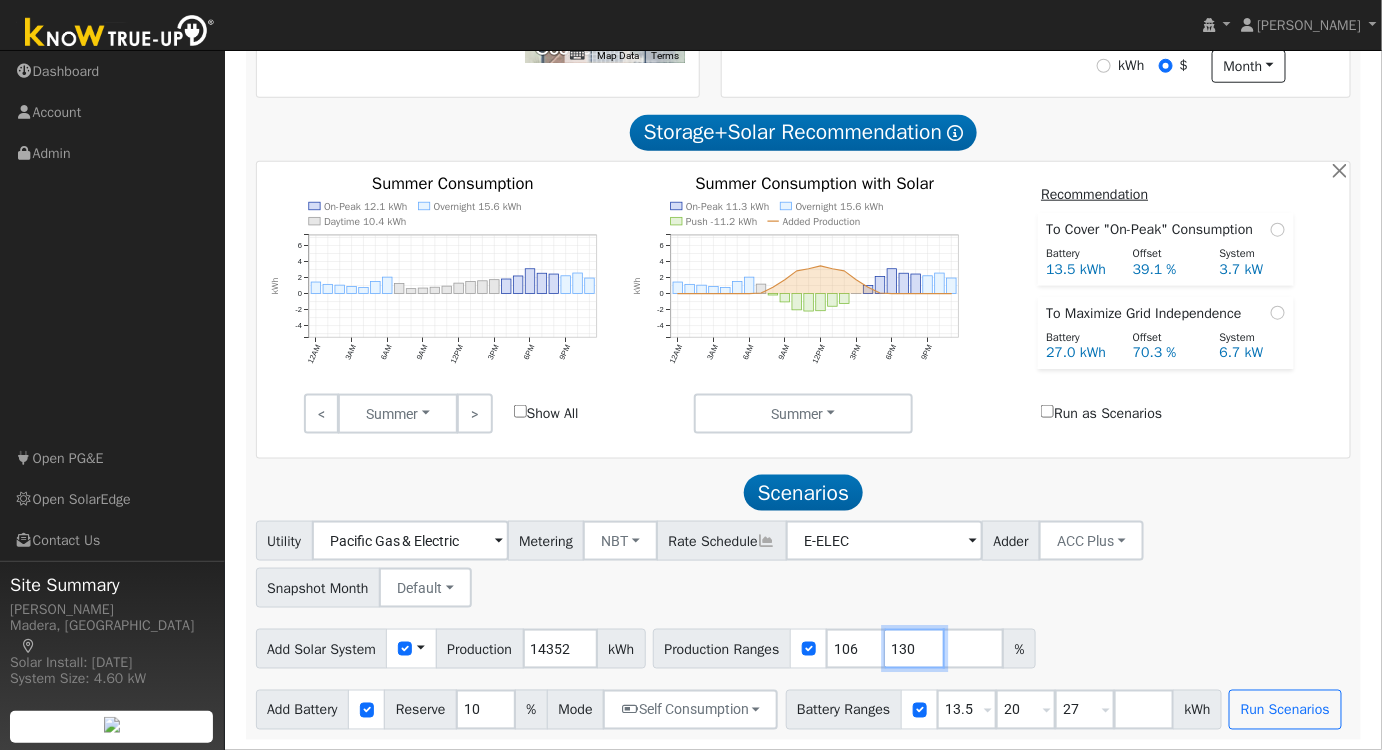 drag, startPoint x: 922, startPoint y: 649, endPoint x: 798, endPoint y: 647, distance: 124.01613 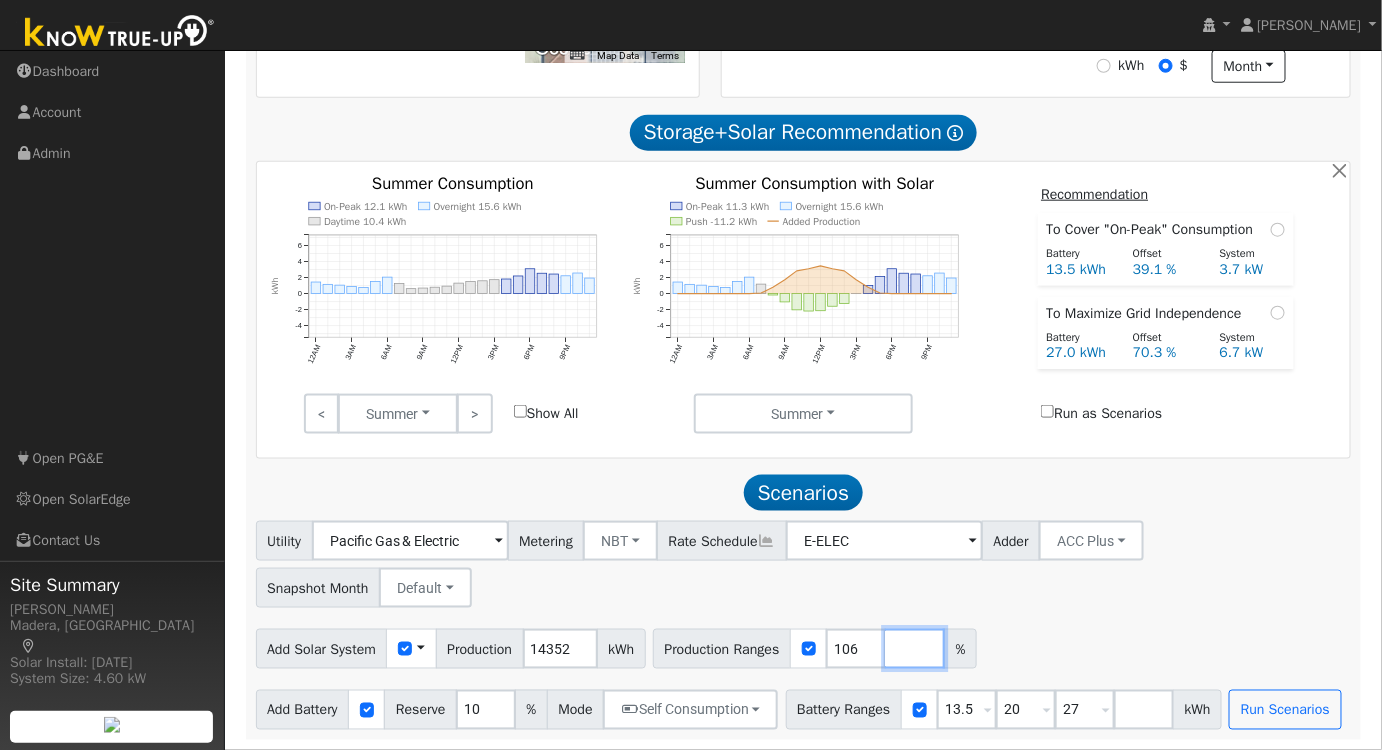 type 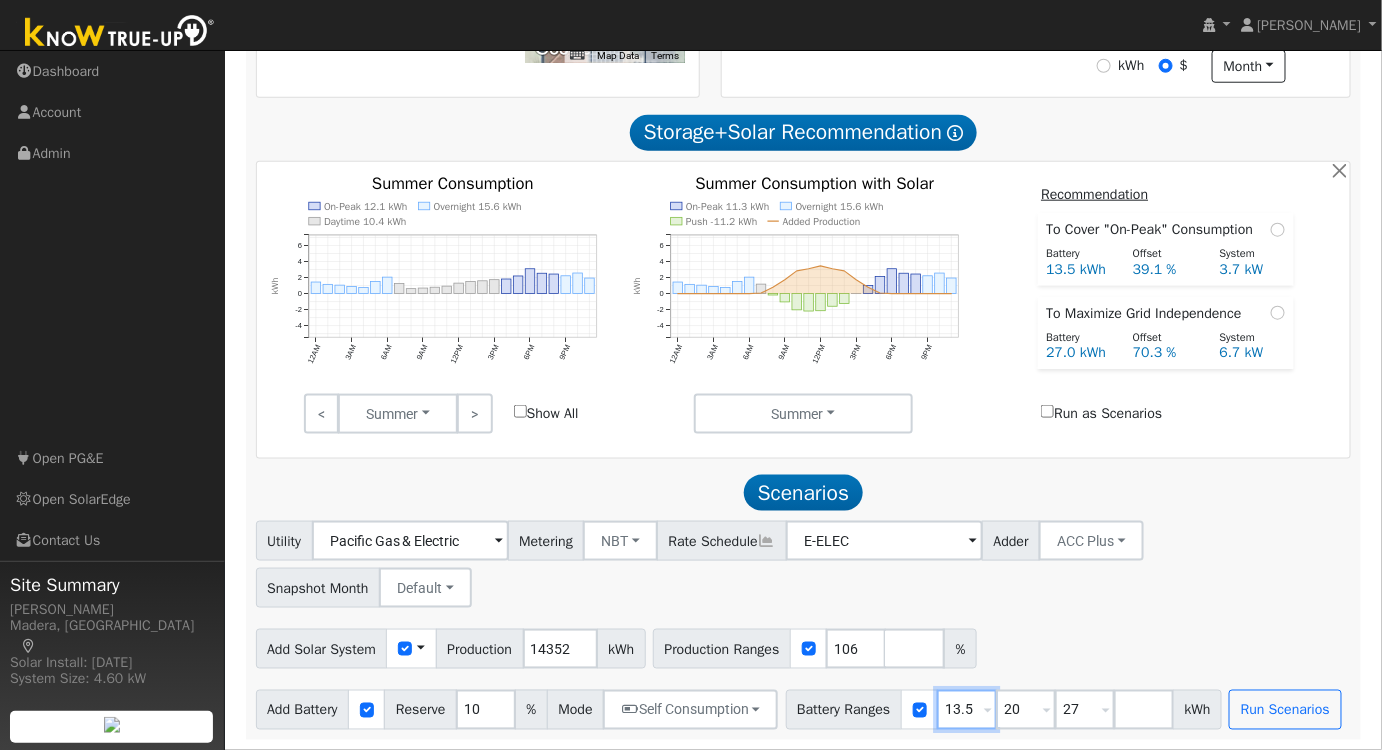drag, startPoint x: 979, startPoint y: 707, endPoint x: 870, endPoint y: 707, distance: 109 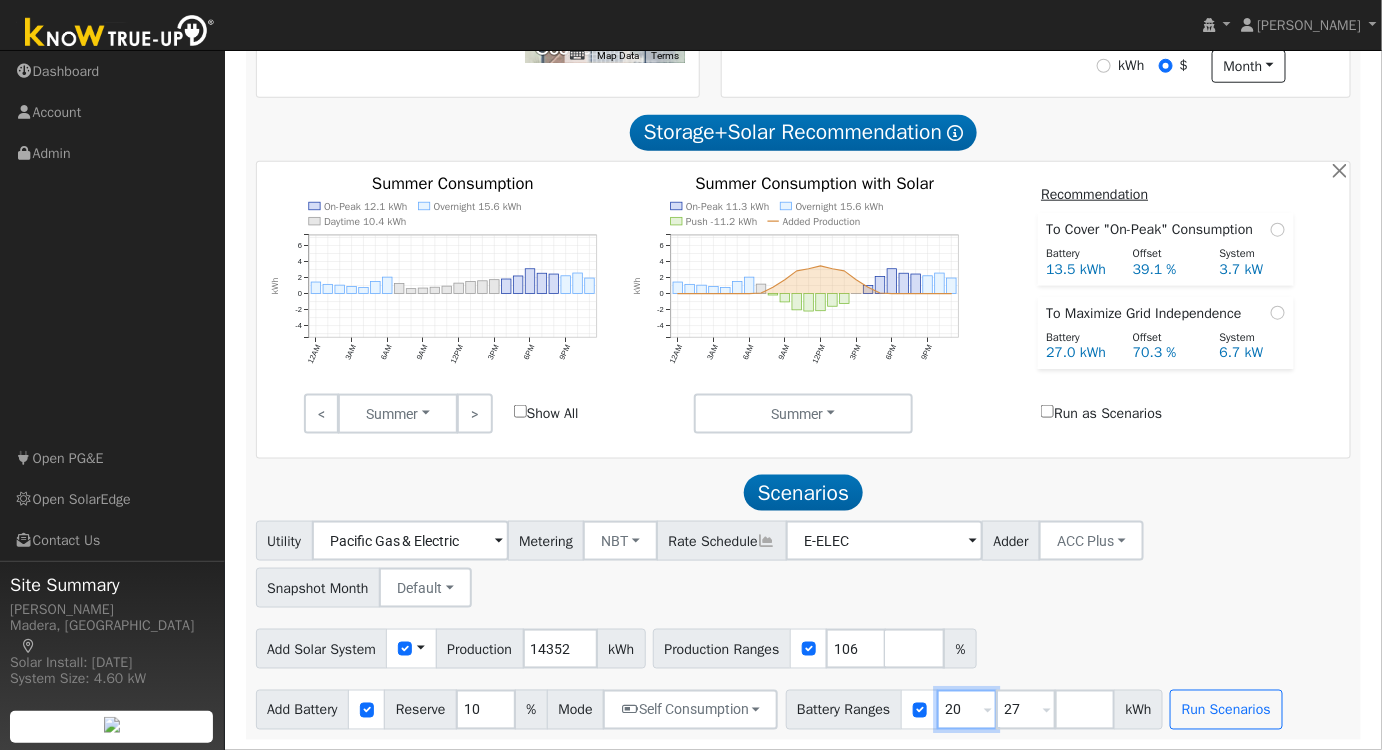 type on "20" 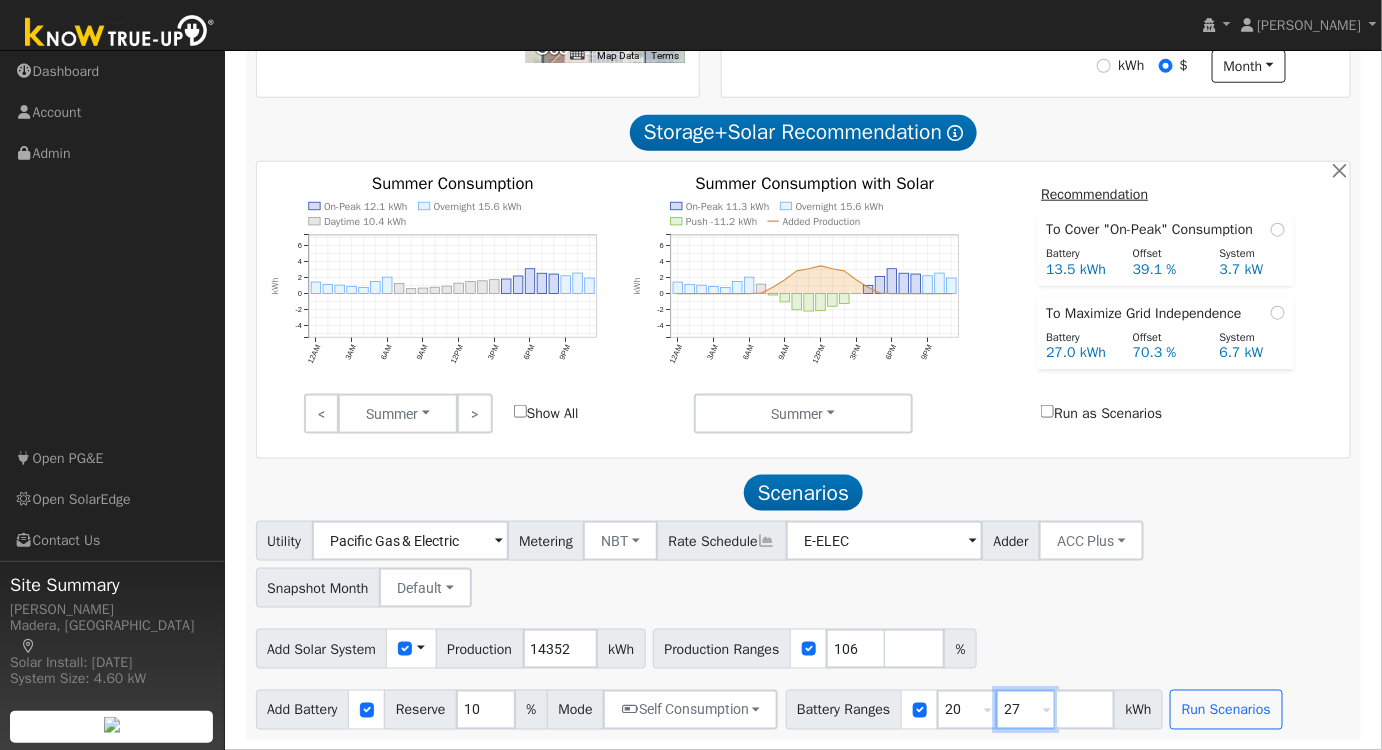 drag, startPoint x: 1040, startPoint y: 707, endPoint x: 955, endPoint y: 703, distance: 85.09406 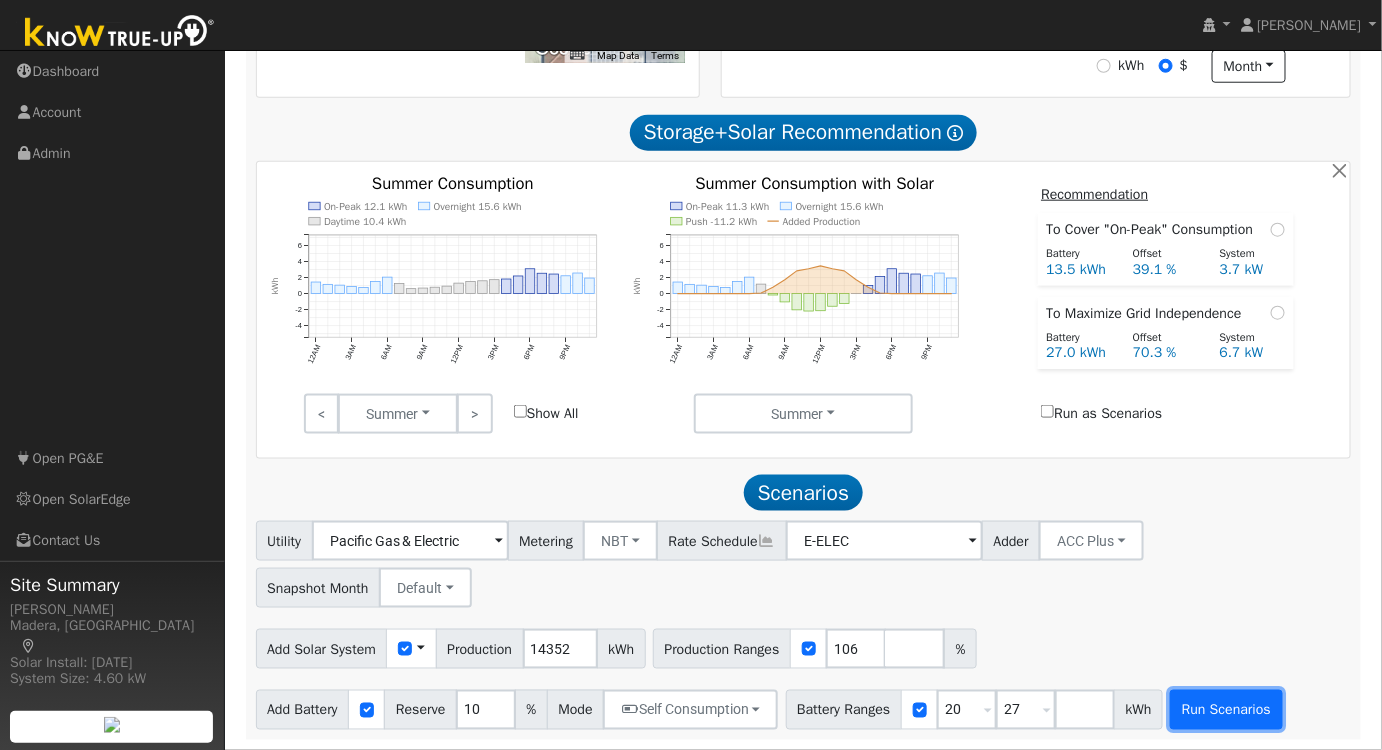 click on "Run Scenarios" at bounding box center [1226, 710] 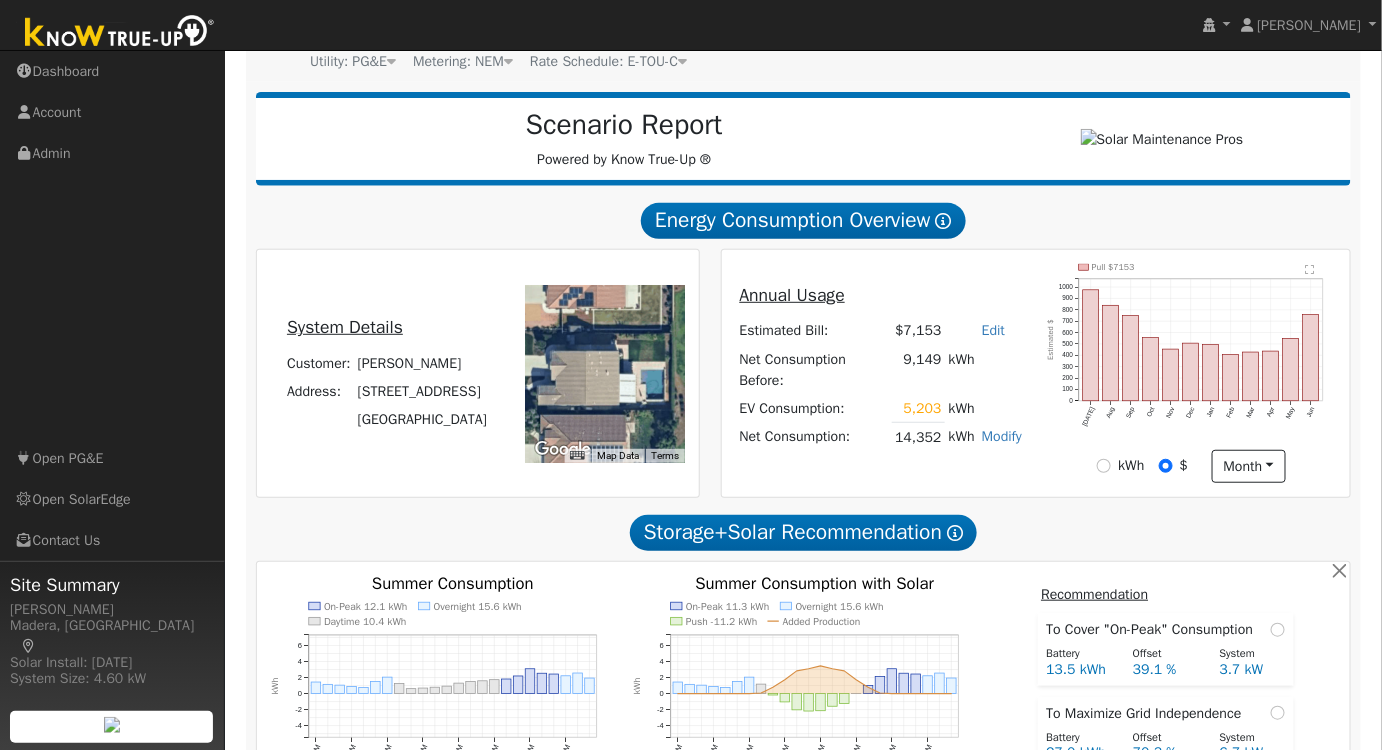 scroll, scrollTop: 0, scrollLeft: 0, axis: both 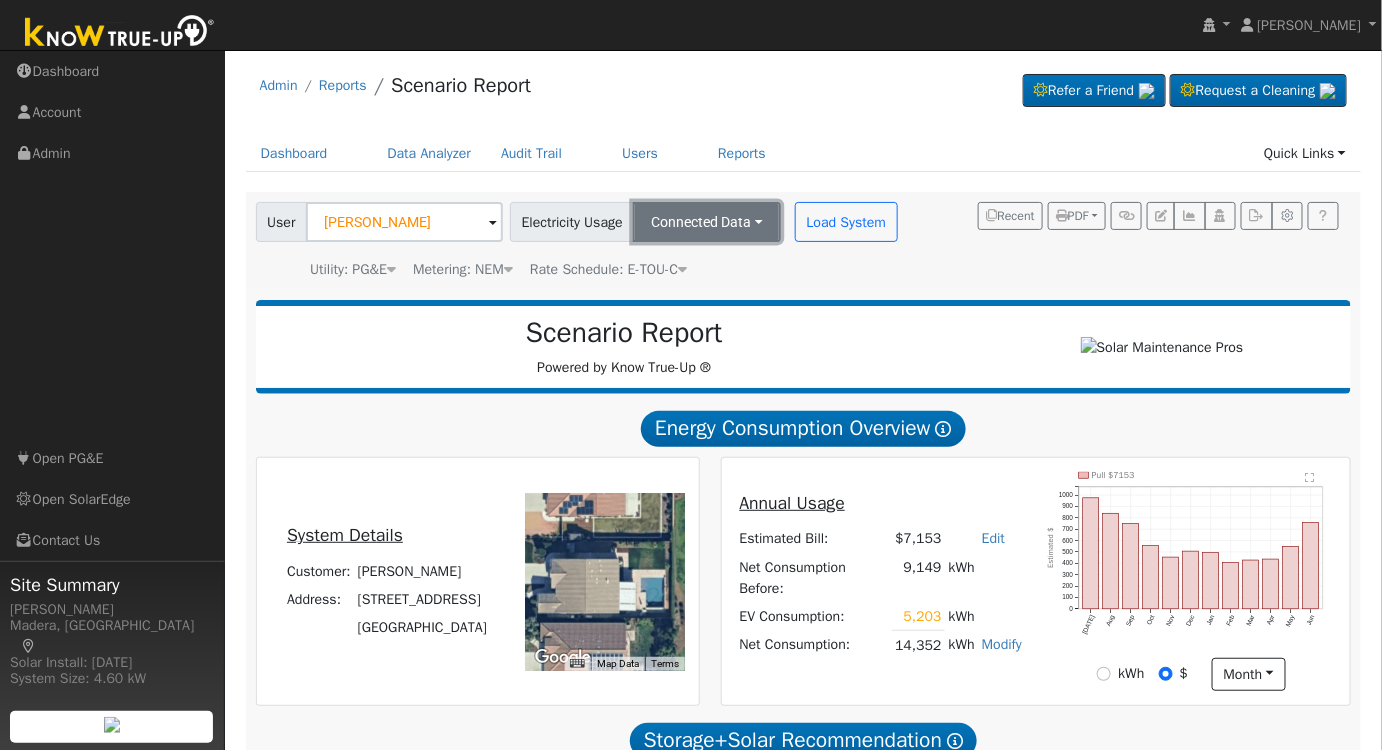 click on "Connected Data" at bounding box center (707, 222) 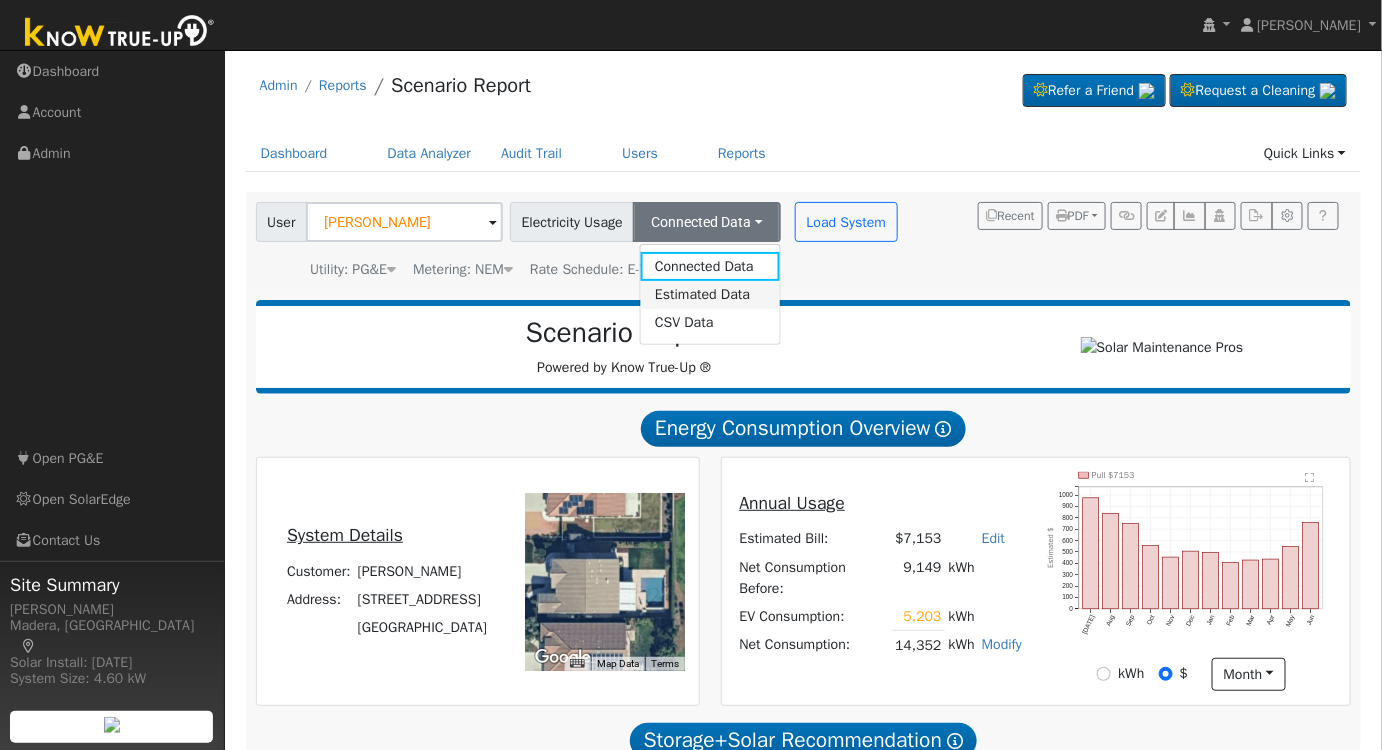 click on "Estimated Data" at bounding box center [710, 295] 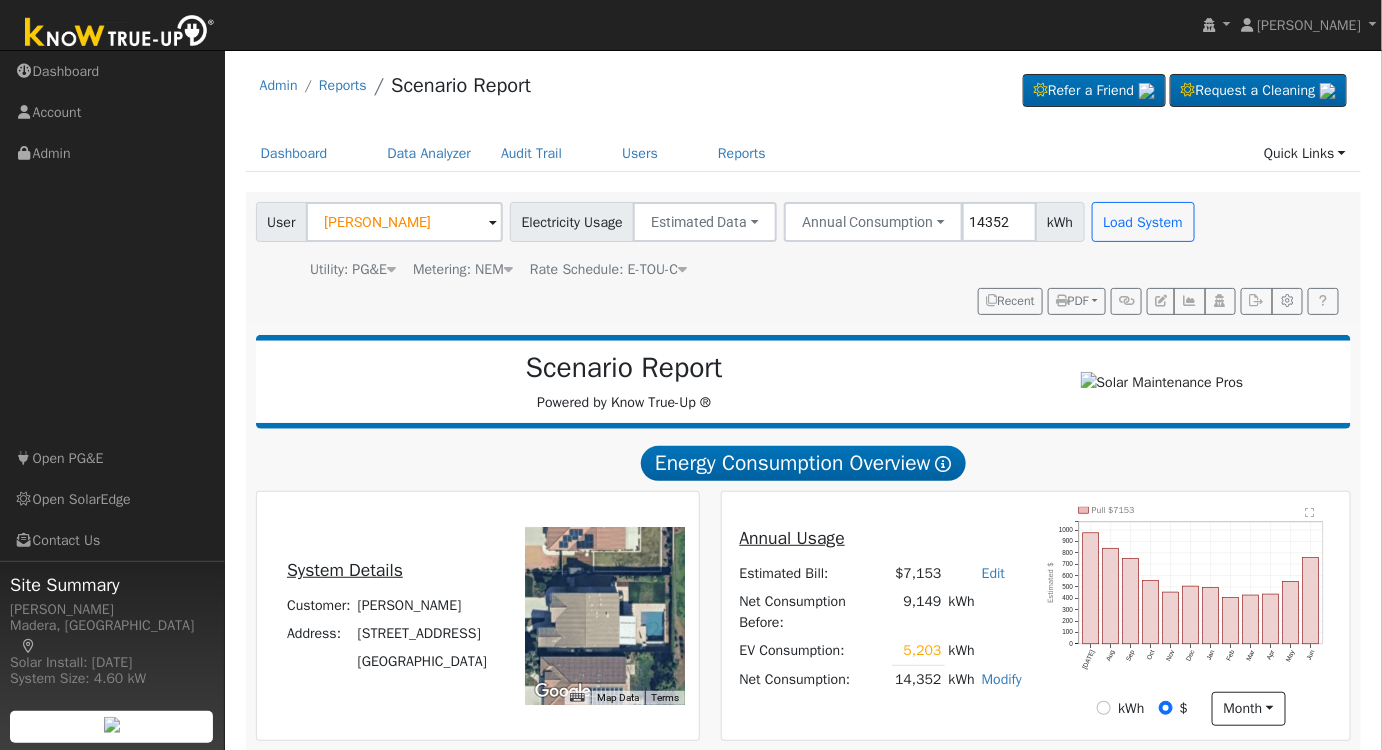 type on "14352" 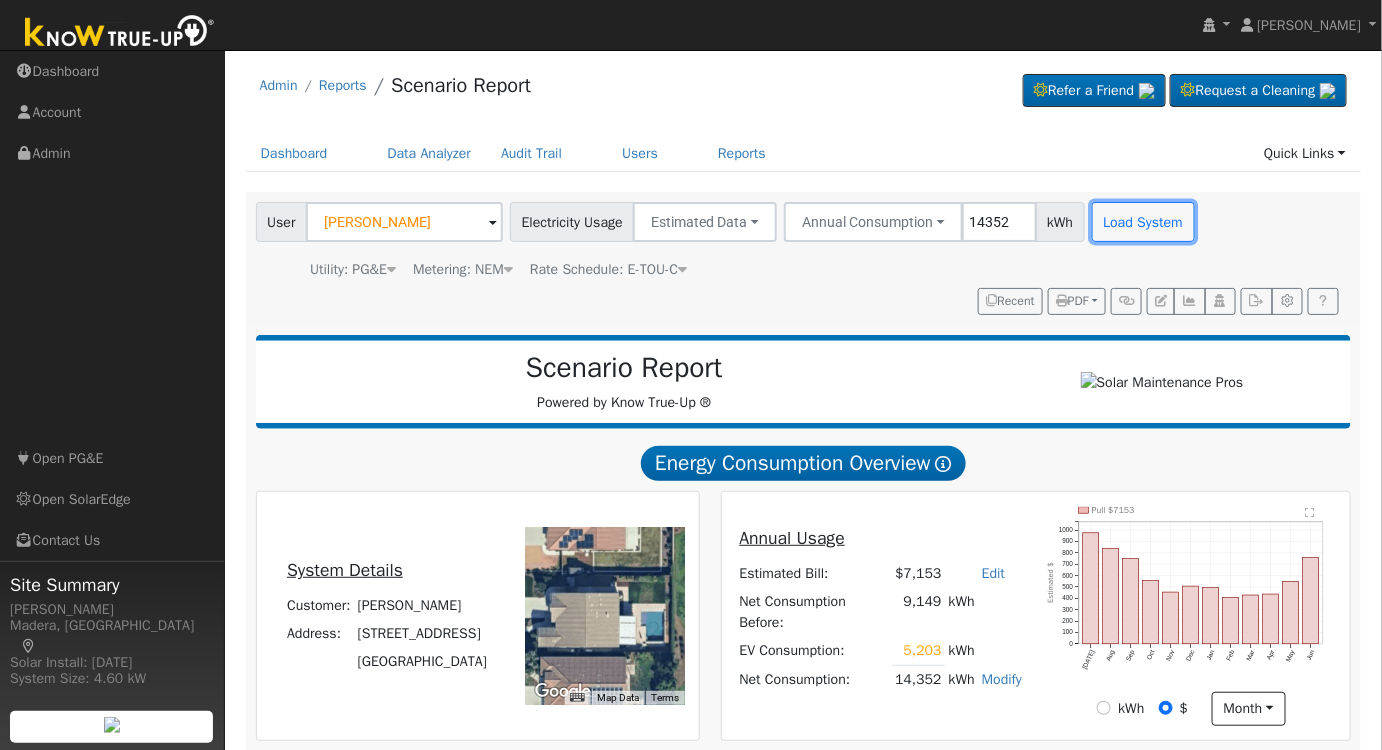 click on "Load System" at bounding box center (1143, 222) 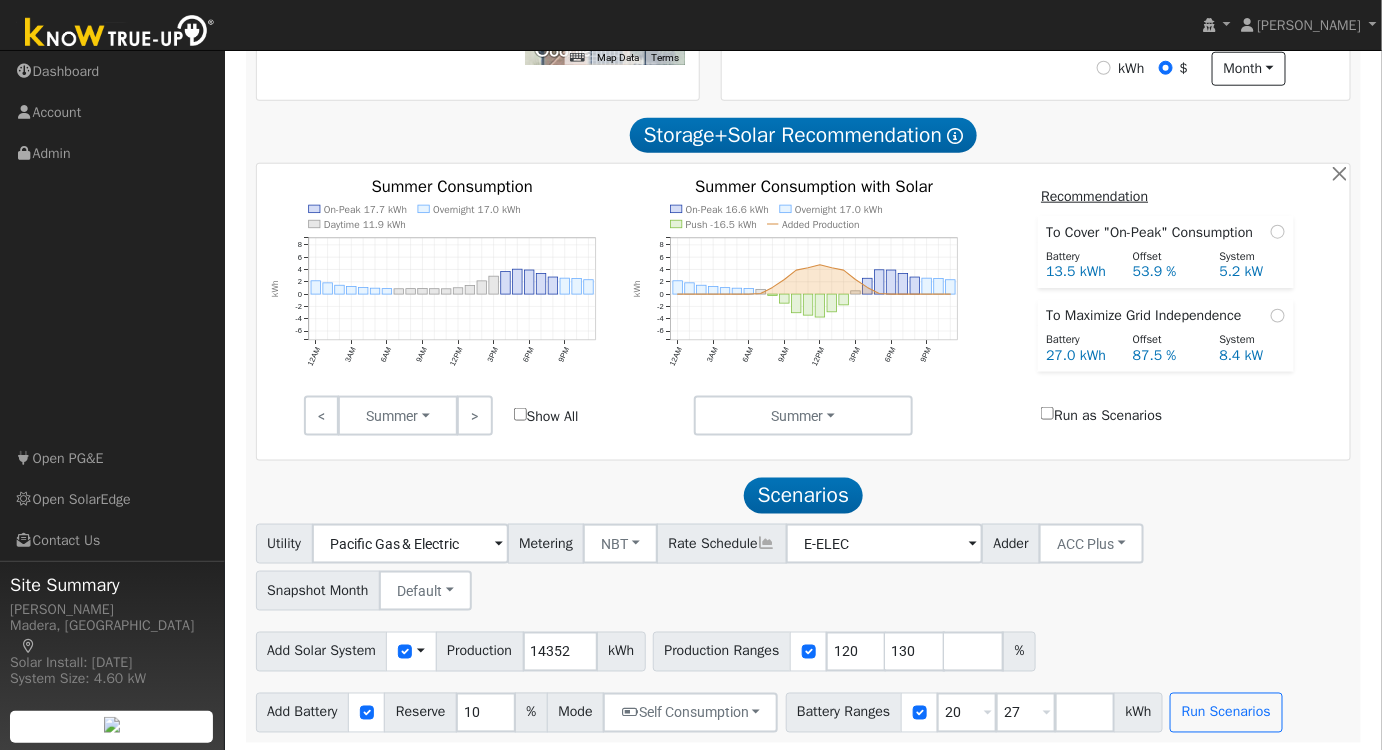 scroll, scrollTop: 647, scrollLeft: 0, axis: vertical 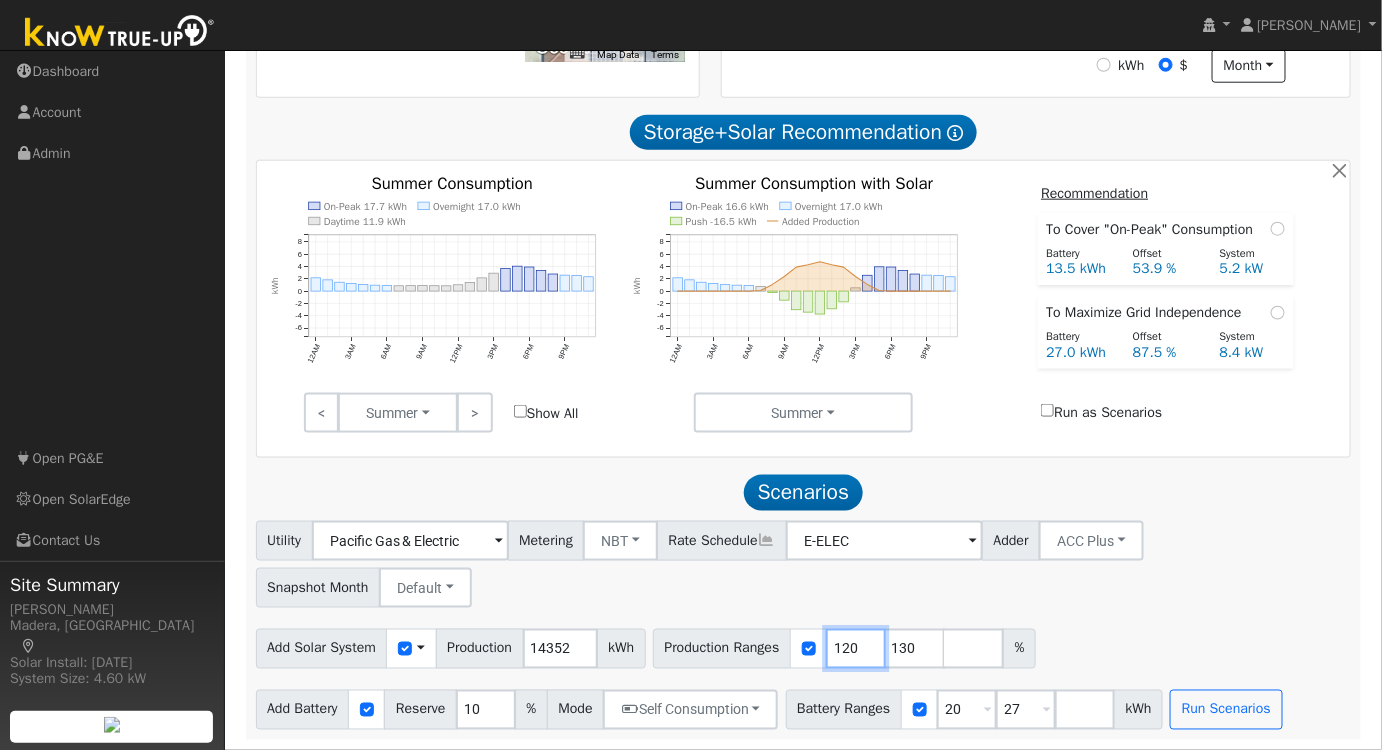 drag, startPoint x: 864, startPoint y: 648, endPoint x: 786, endPoint y: 647, distance: 78.00641 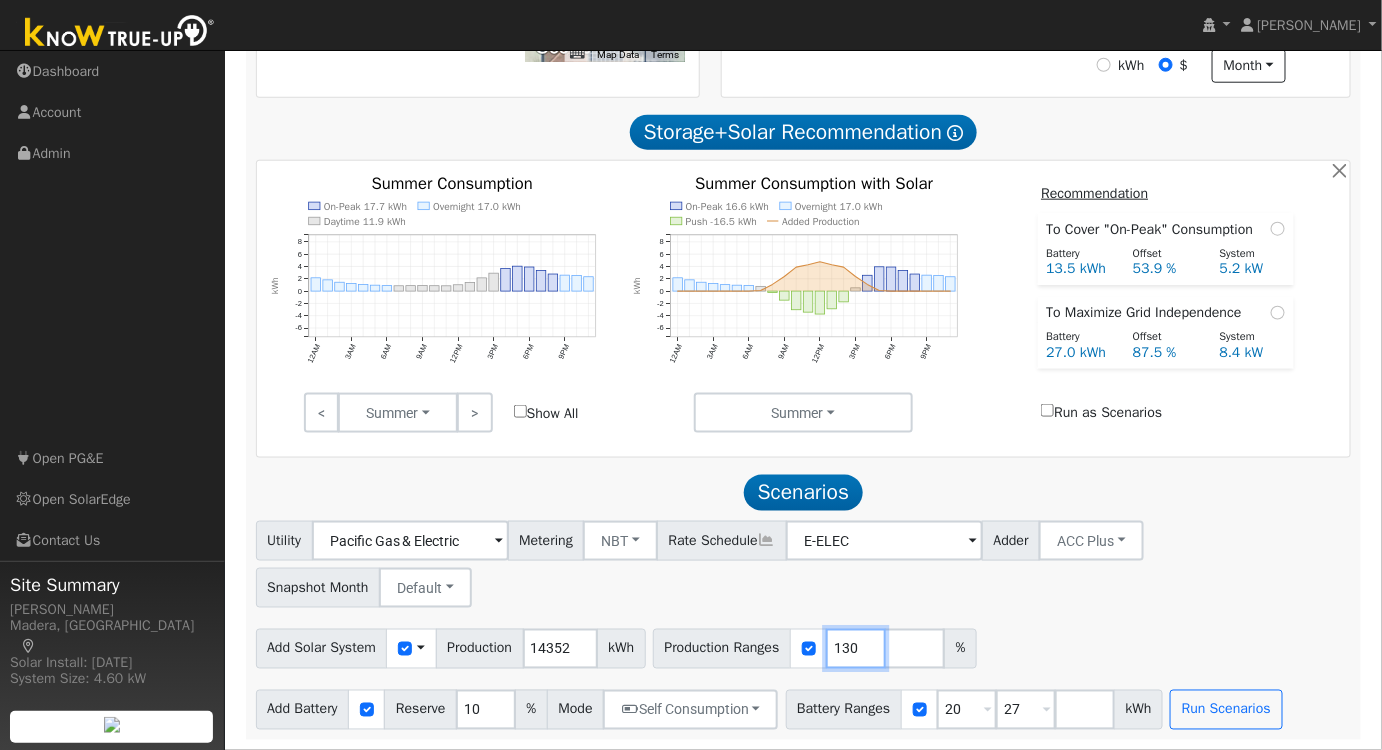 type on "130" 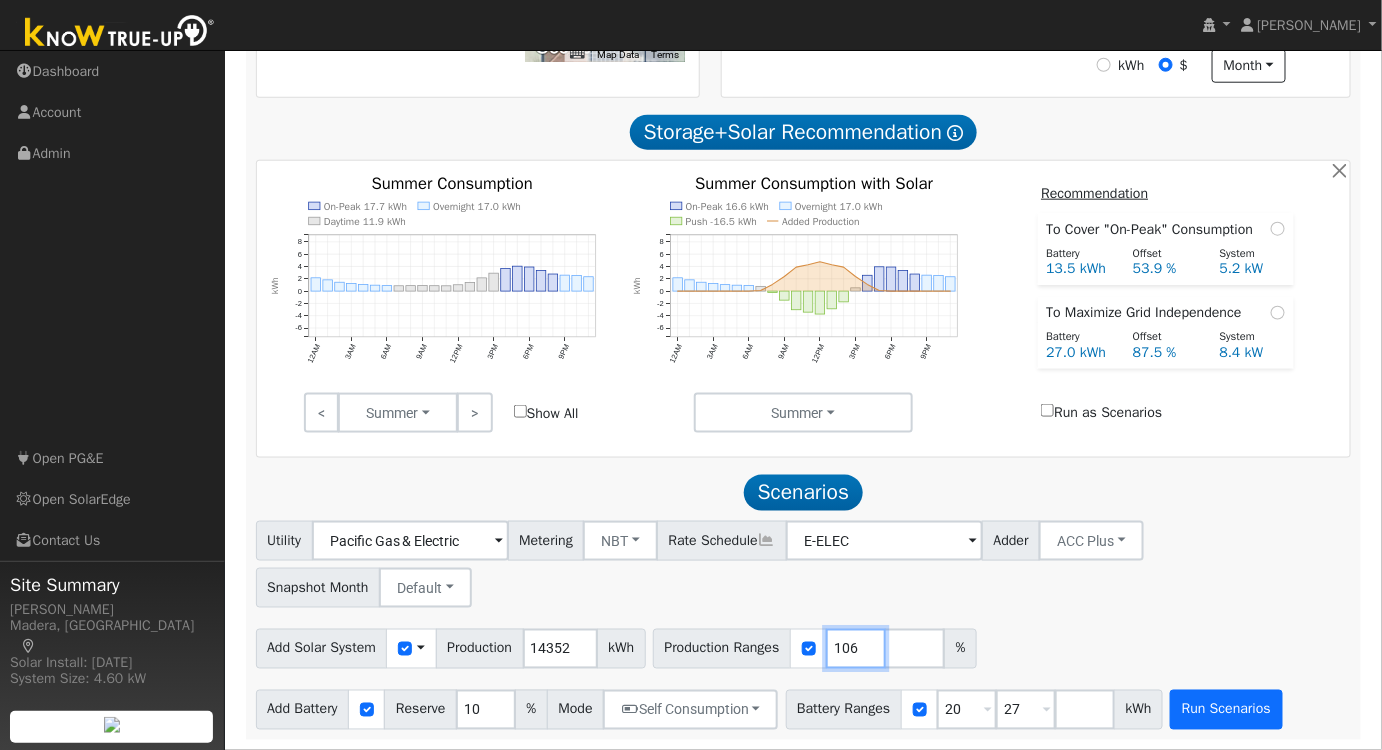 type on "106" 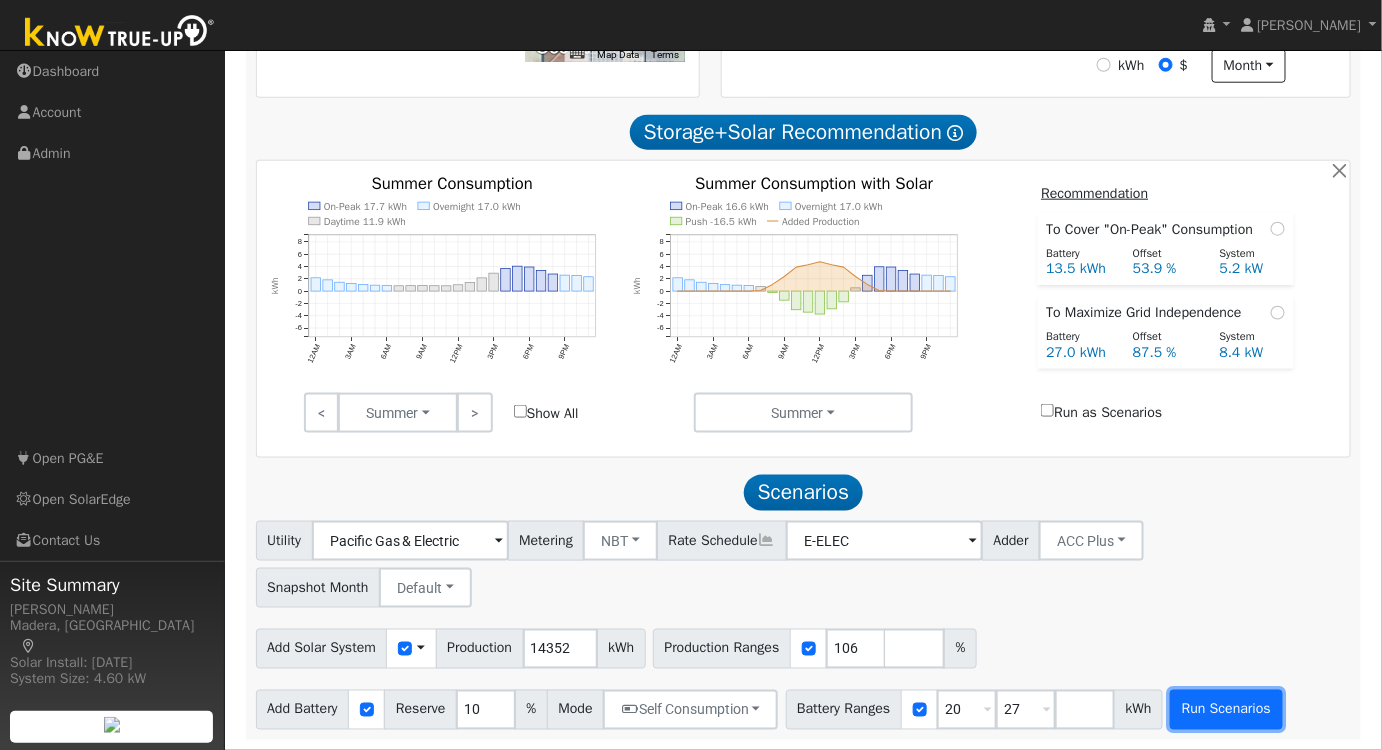 click on "Run Scenarios" at bounding box center [1226, 710] 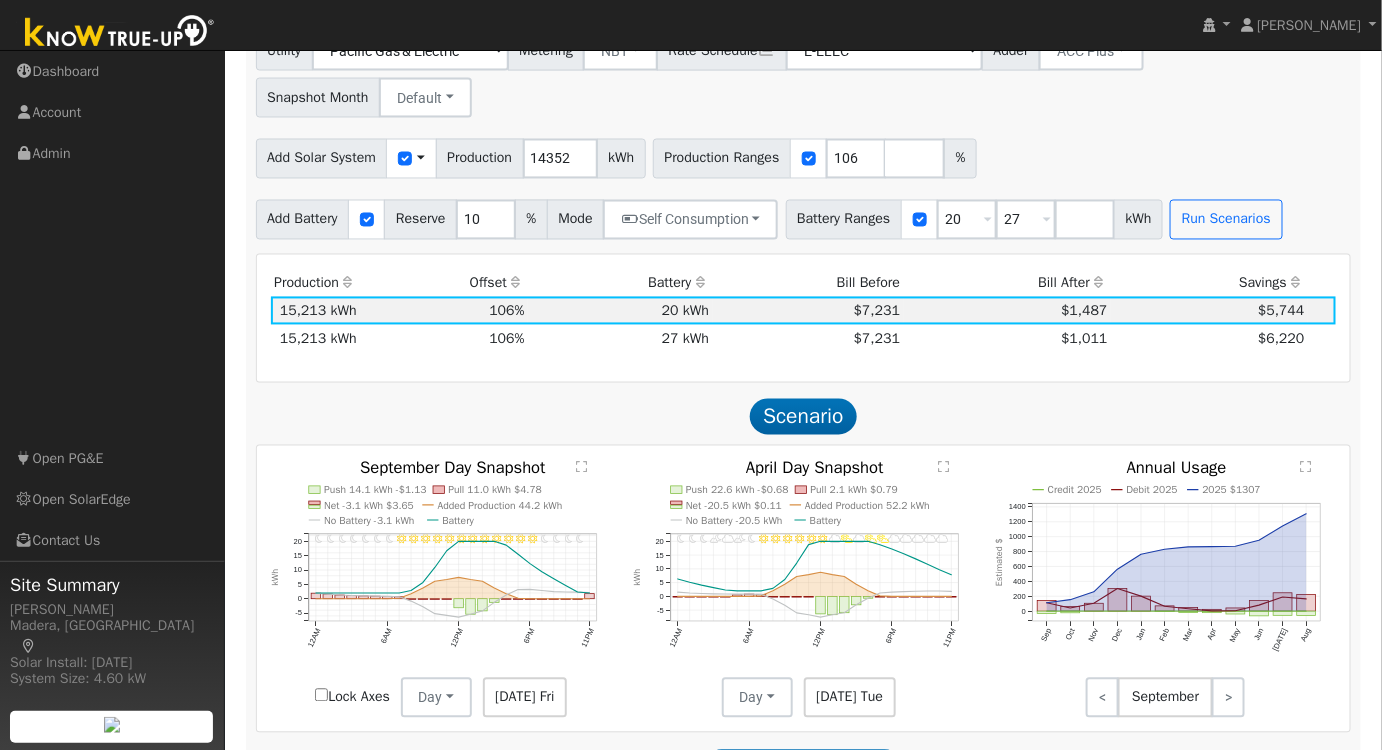 scroll, scrollTop: 1151, scrollLeft: 0, axis: vertical 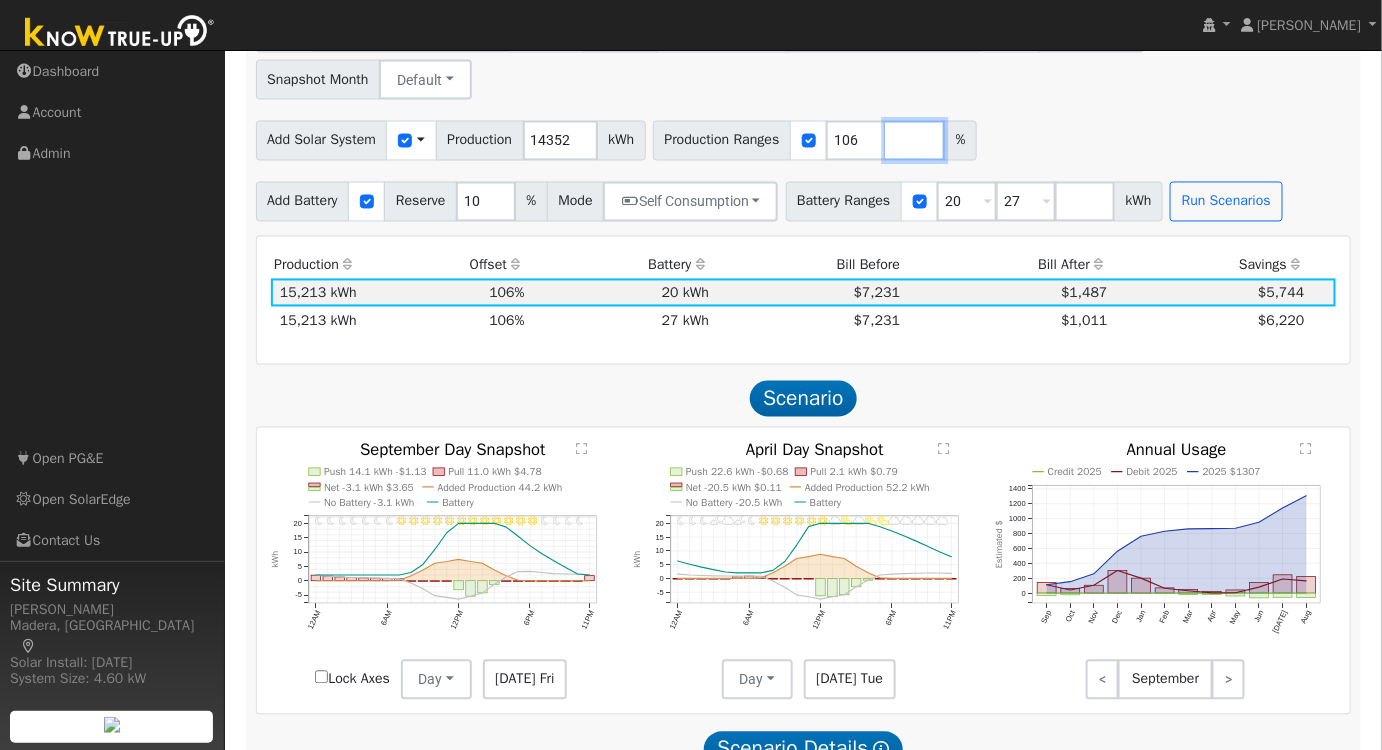 click at bounding box center (915, 141) 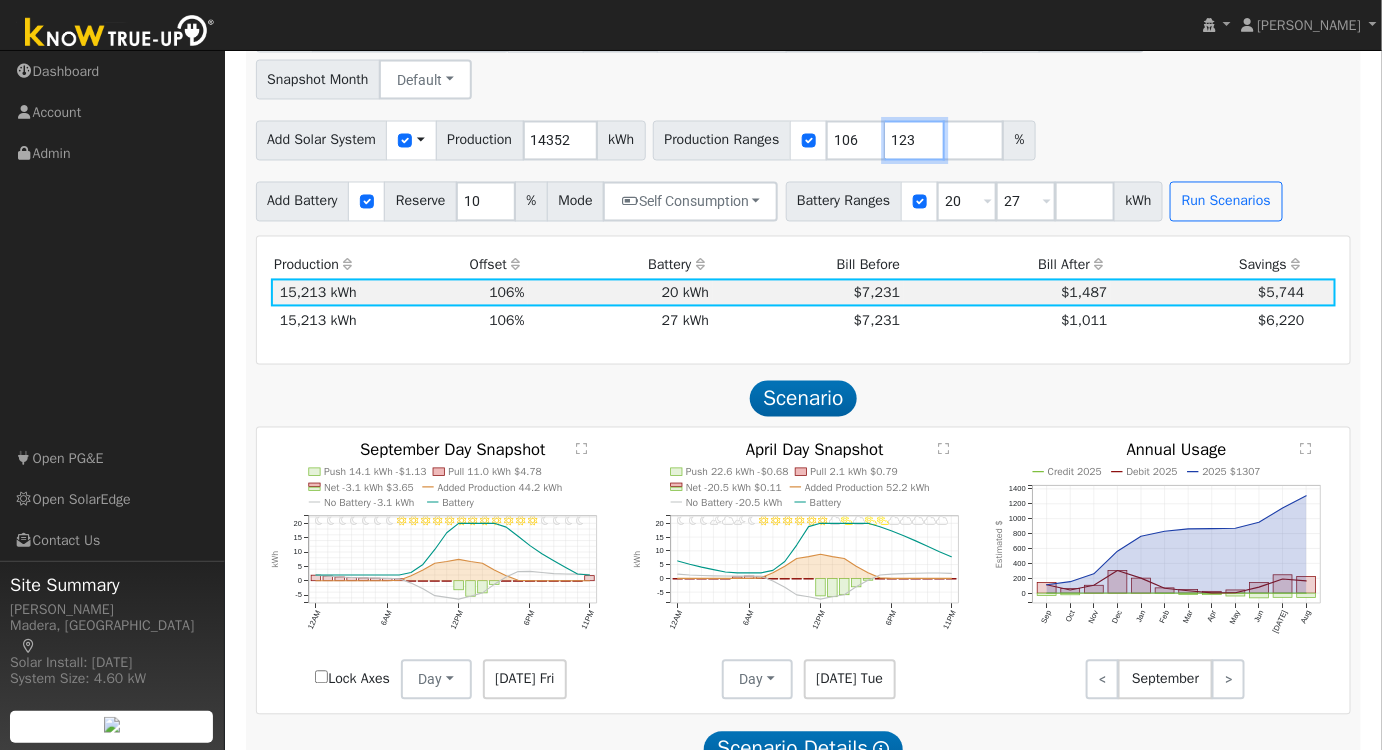 type on "123" 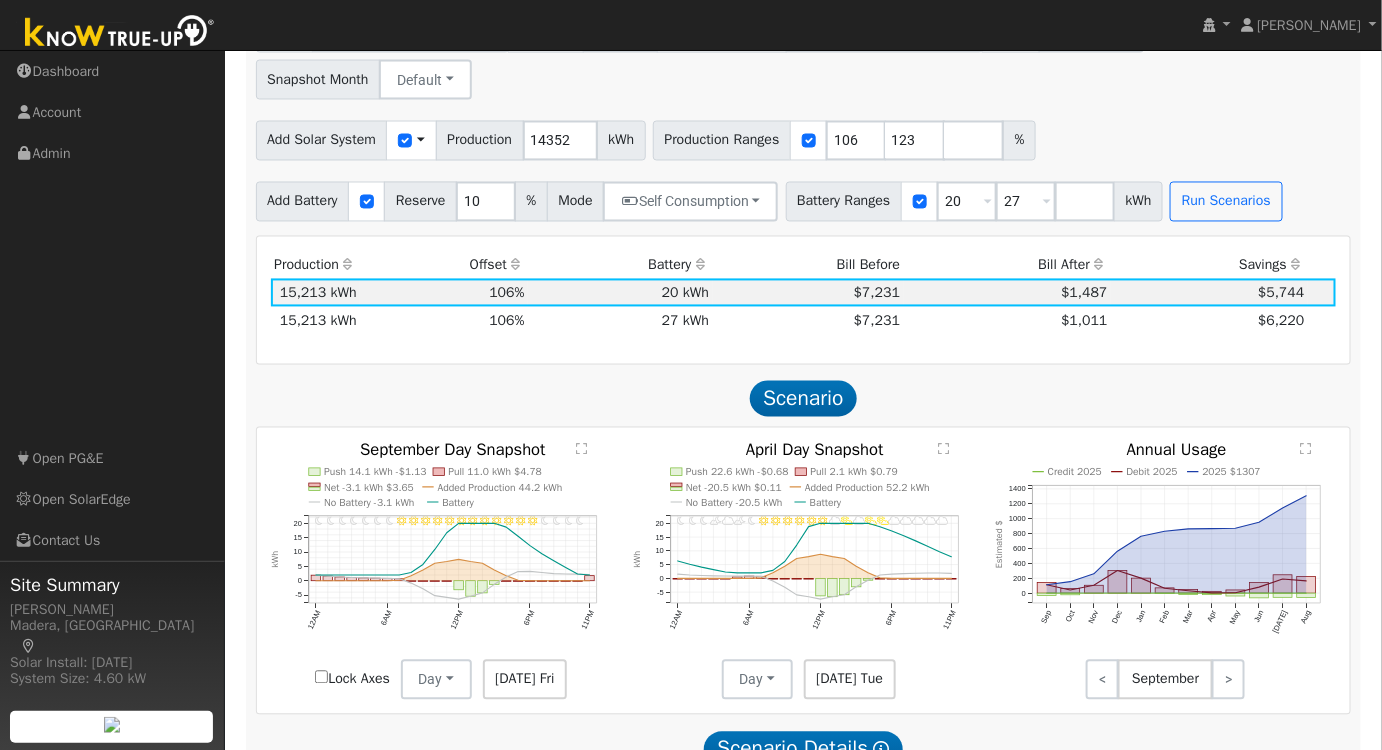 click on "Add Solar System Use CSV Data Production 14352 kWh Production Ranges 106 123 %" at bounding box center [803, 137] 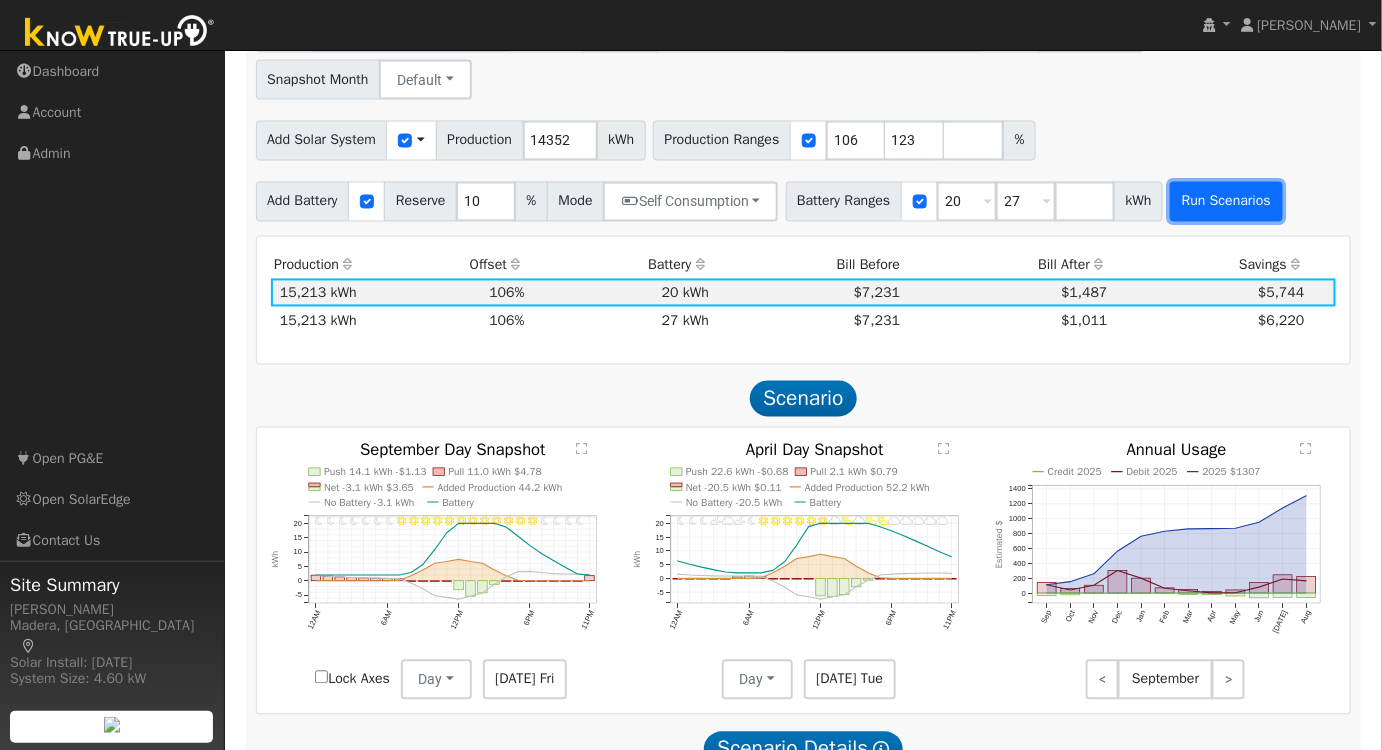 click on "Run Scenarios" at bounding box center (1226, 202) 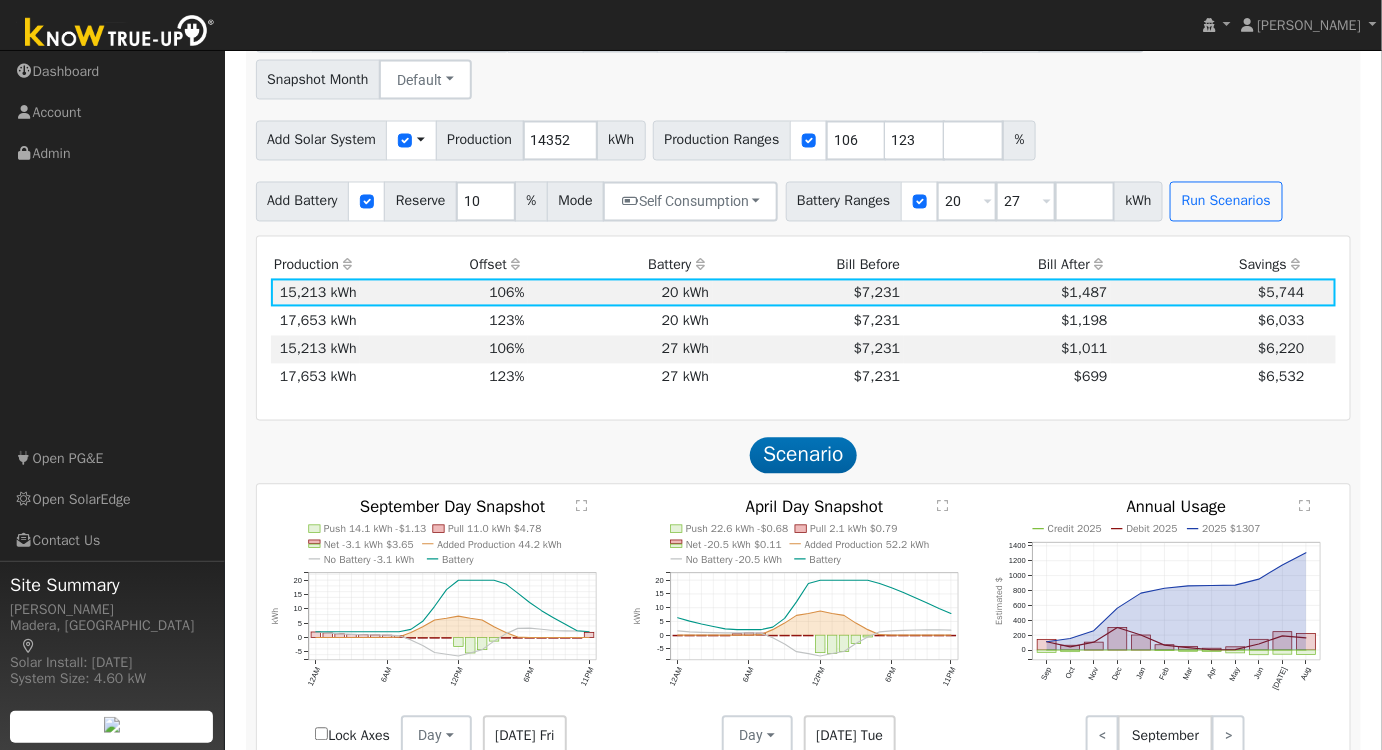 scroll, scrollTop: 1060, scrollLeft: 0, axis: vertical 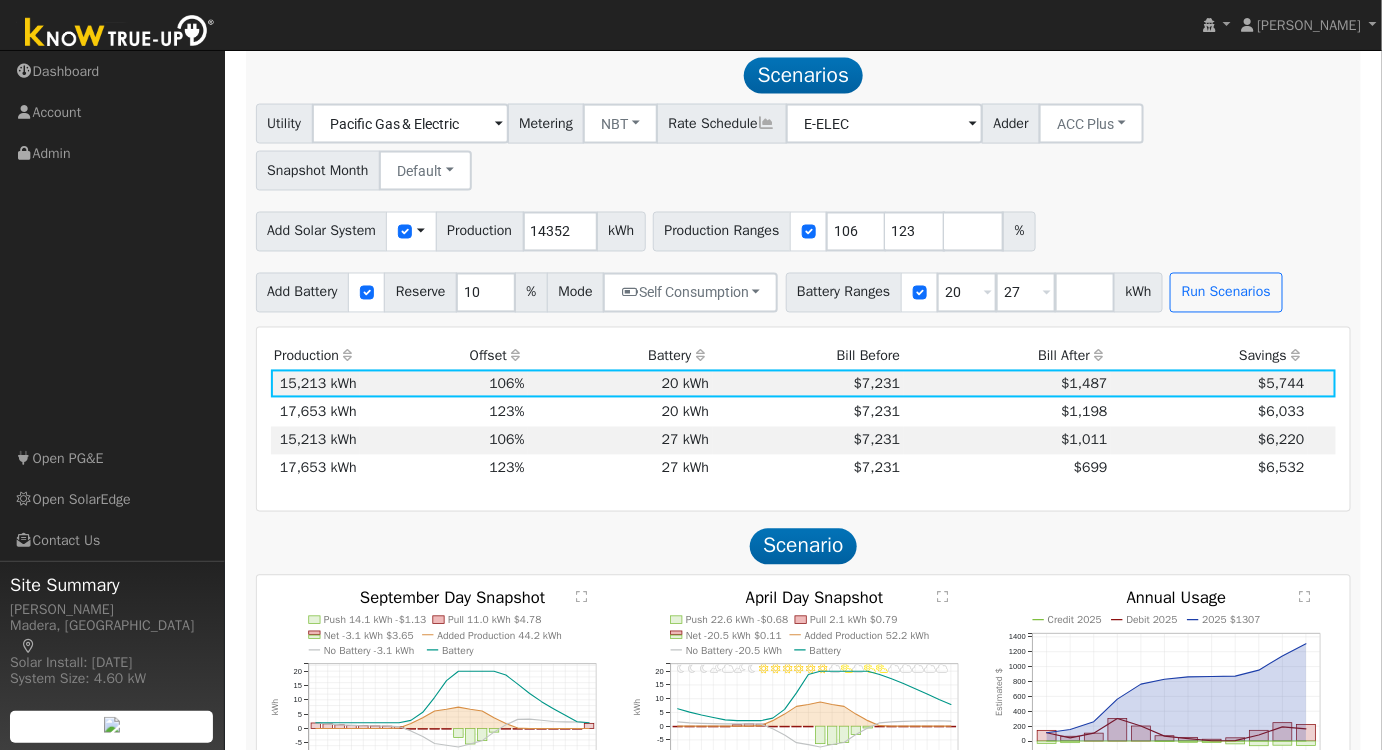 click on "Bill After" at bounding box center [1008, 356] 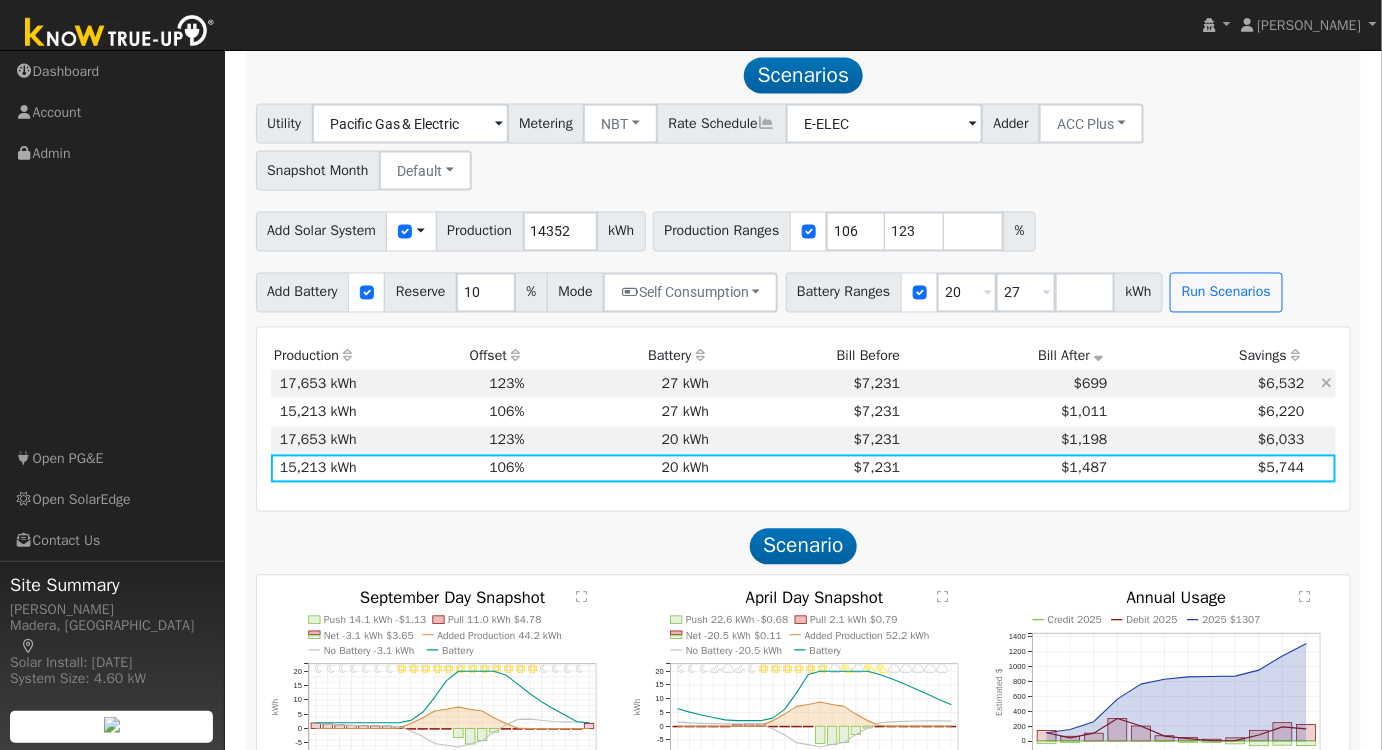 click on "$7,231" at bounding box center [808, 384] 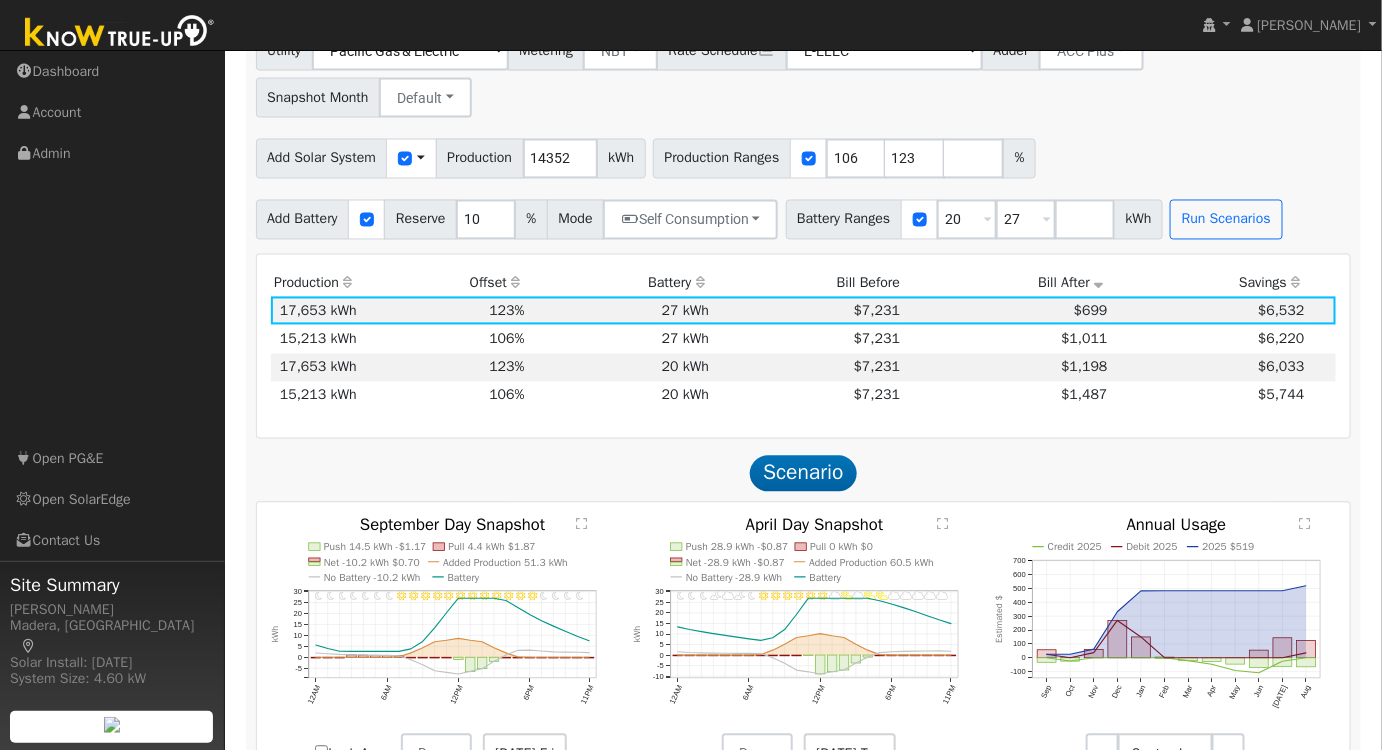scroll, scrollTop: 1242, scrollLeft: 0, axis: vertical 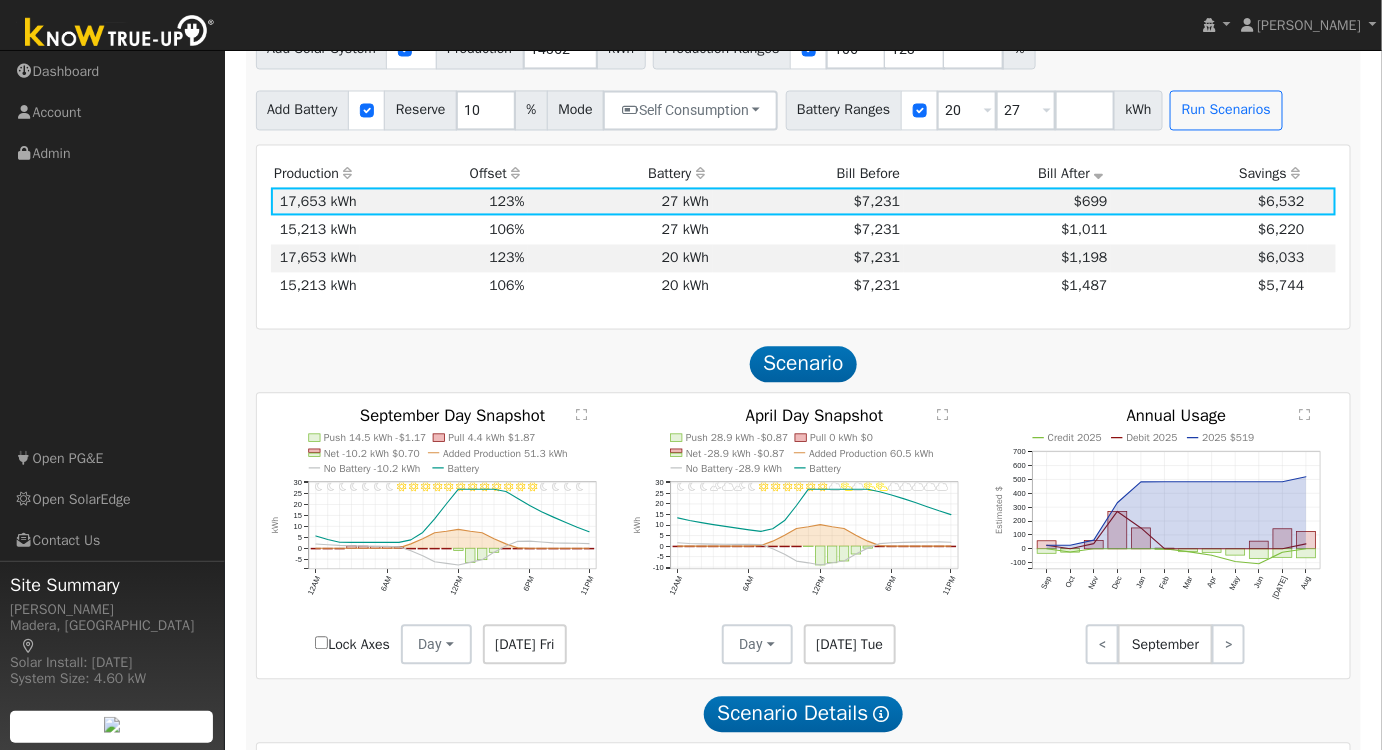 click on "11PM - undefined 10PM - Clear 9PM - Clear 8PM - Clear 7PM - Clear 6PM - Clear 5PM - Clear 4PM - Clear 3PM - Clear 2PM - Clear 1PM - Clear 12PM - Clear 11AM - Clear 10AM - Clear 9AM - Clear 8AM - Clear 7AM - Clear 6AM - Clear 5AM - Clear 4AM - Clear 3AM - Clear 2AM - Clear 1AM - Clear 12AM - Clear Push 14.5 kWh -$1.17 Pull 4.4 kWh $1.87 Net -10.2 kWh $0.70 Added Production 51.3 kWh No Battery -10.2 kWh Battery 12AM 6AM 12PM 6PM 11PM -5 0 5 10 15 20 25 30  September Day Snapshot kWh onclick="" onclick="" onclick="" onclick="" onclick="" onclick="" onclick="" onclick="" onclick="" onclick="" onclick="" onclick="" onclick="" onclick="" onclick="" onclick="" onclick="" onclick="" onclick="" onclick="" onclick="" onclick="" onclick="" onclick="" onclick="" onclick="" onclick="" onclick="" onclick="" onclick="" onclick="" onclick="" onclick="" onclick="" onclick="" onclick="" onclick="" onclick="" onclick="" onclick="" onclick="" onclick="" onclick="" onclick="" onclick="" onclick="" onclick="" onclick="" Day Day" at bounding box center [804, 537] 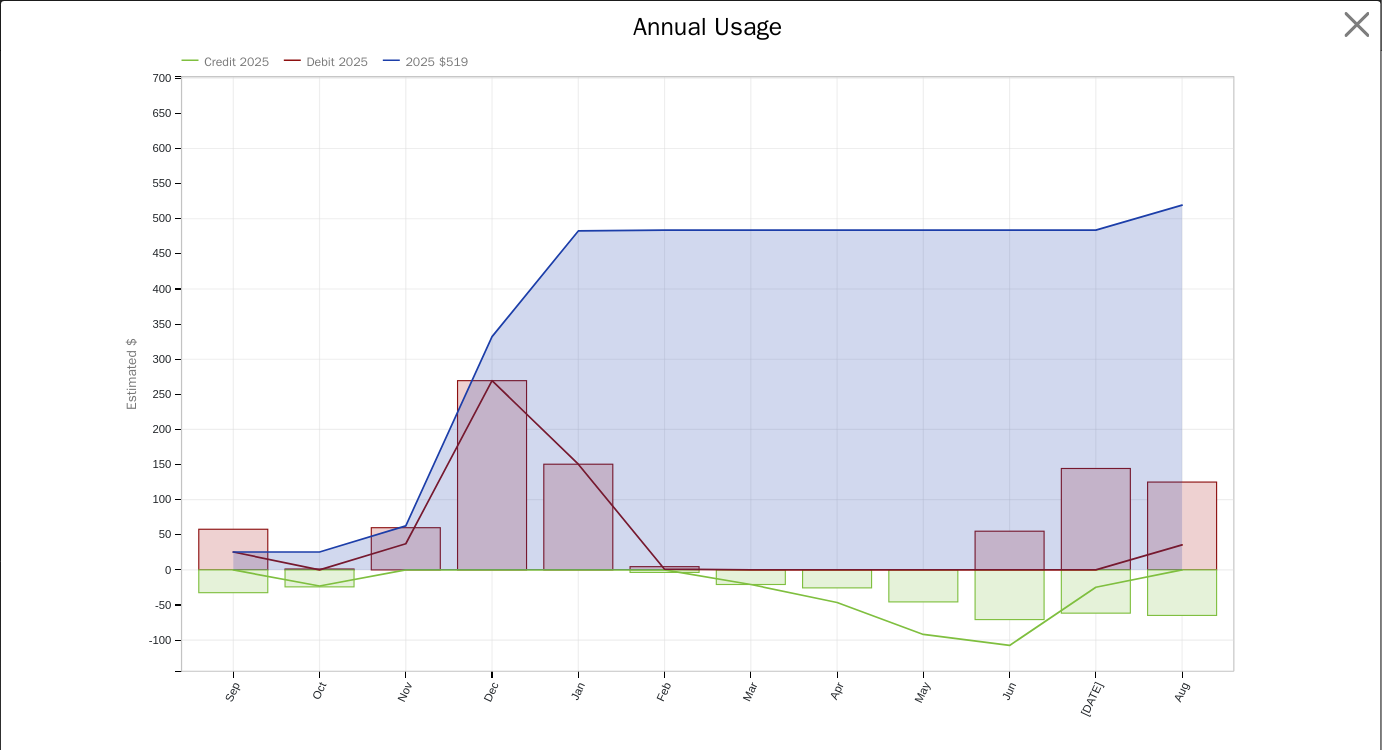 scroll, scrollTop: 1200, scrollLeft: 0, axis: vertical 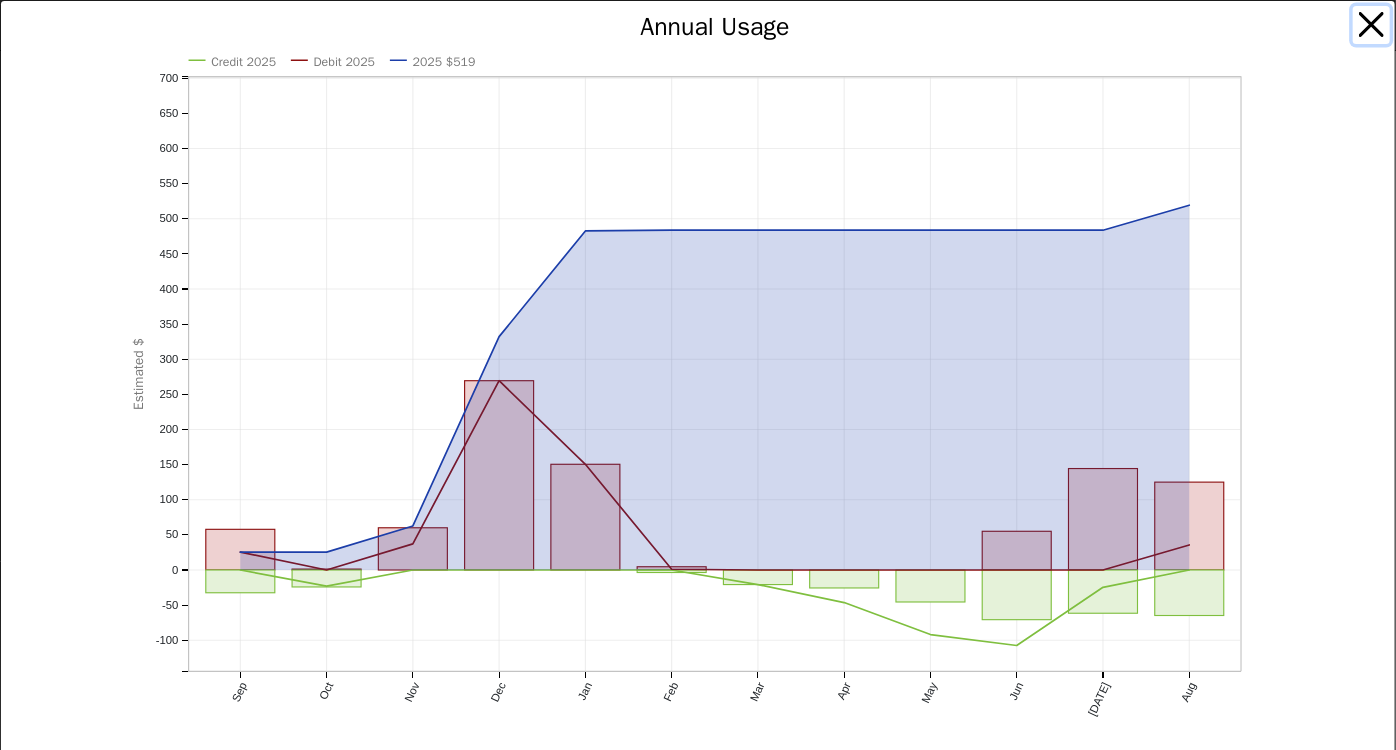 click at bounding box center [1372, 25] 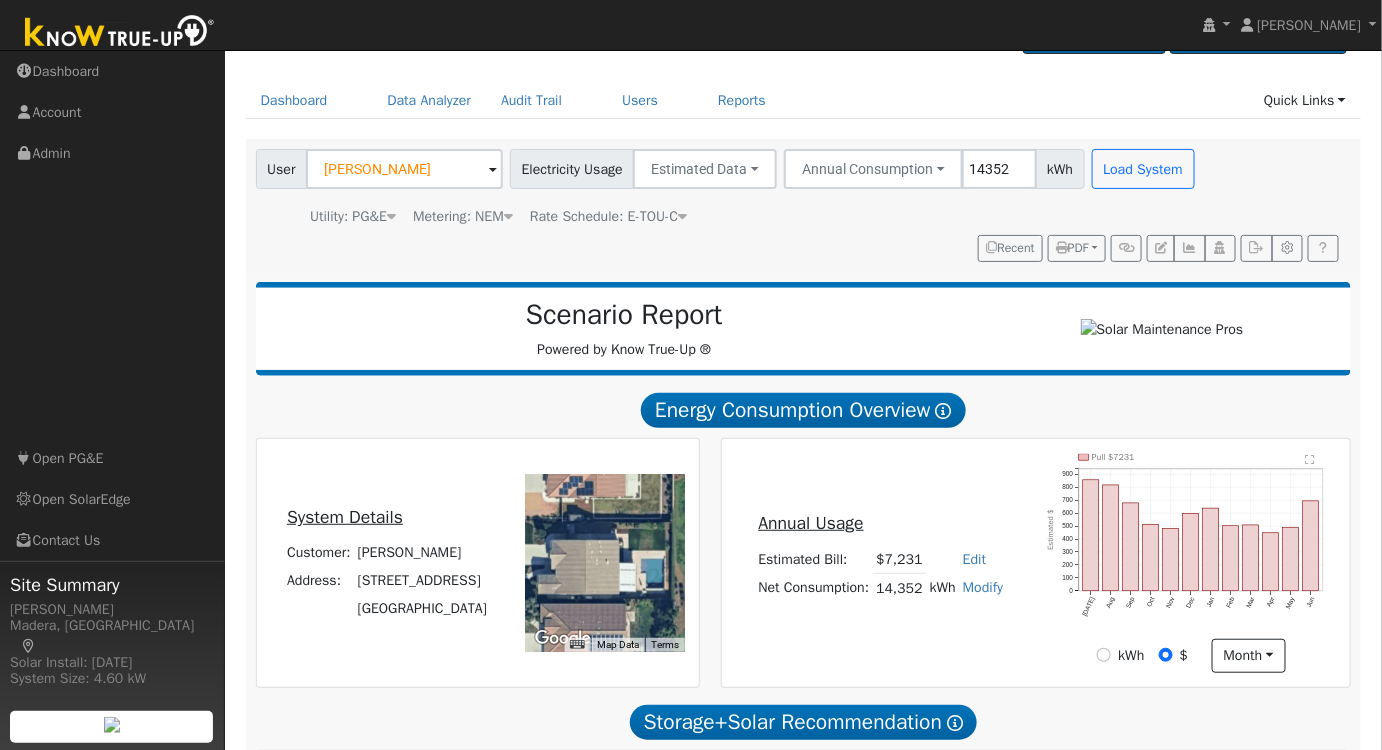 scroll, scrollTop: 0, scrollLeft: 0, axis: both 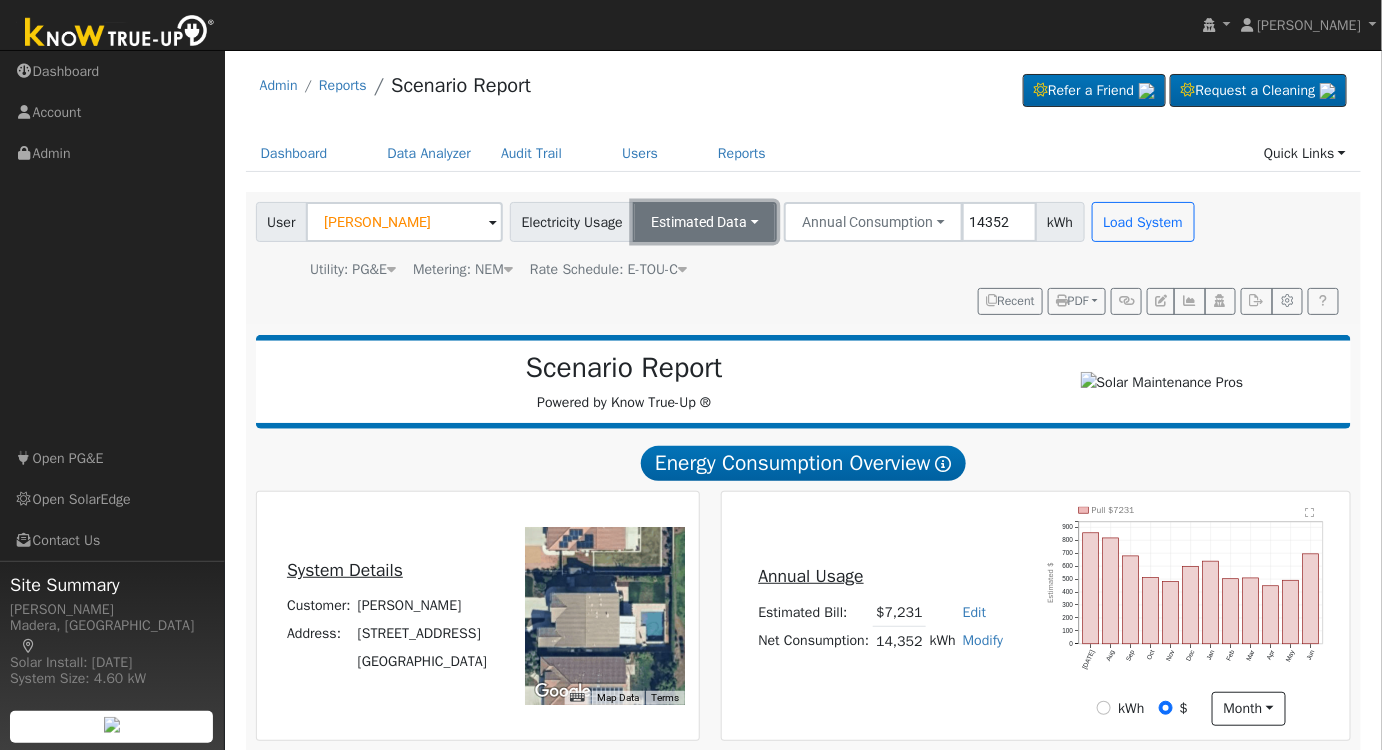 click on "Estimated Data" at bounding box center [705, 222] 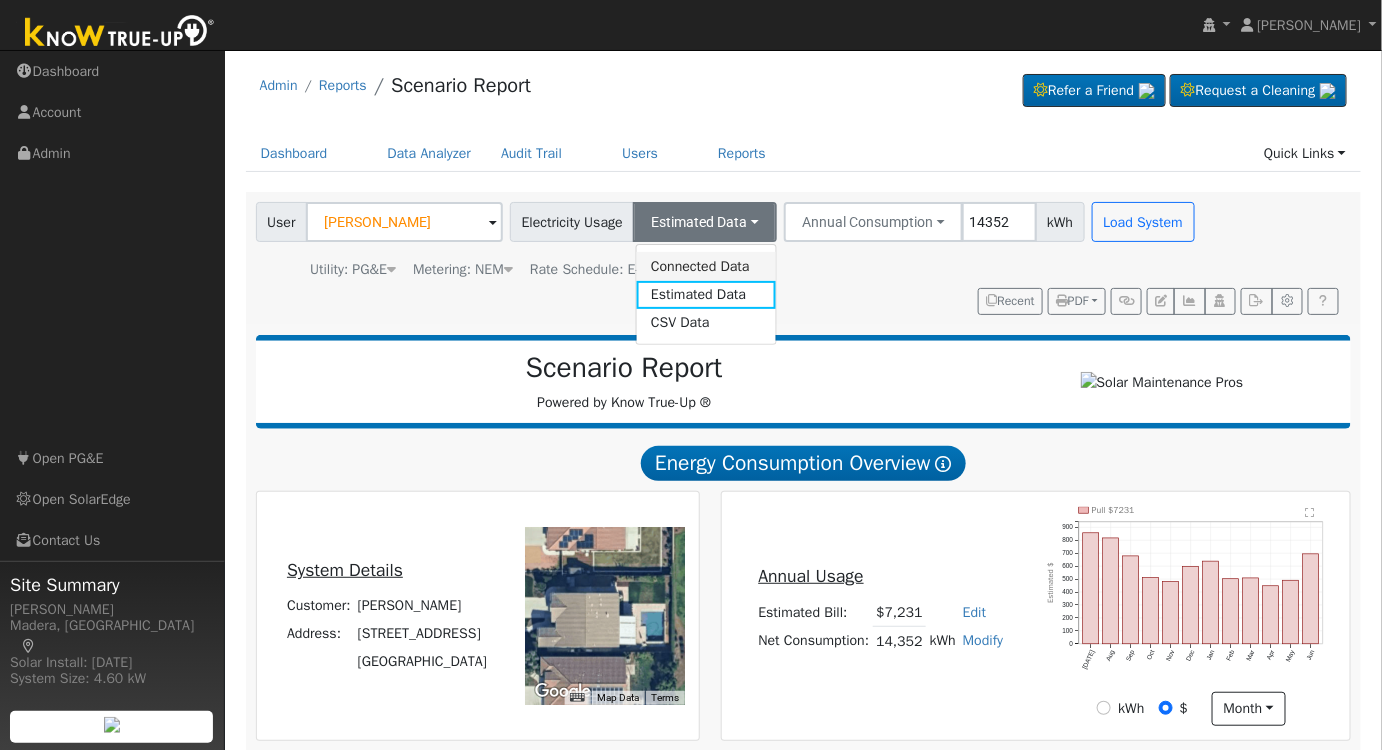 click on "Connected Data" at bounding box center (706, 266) 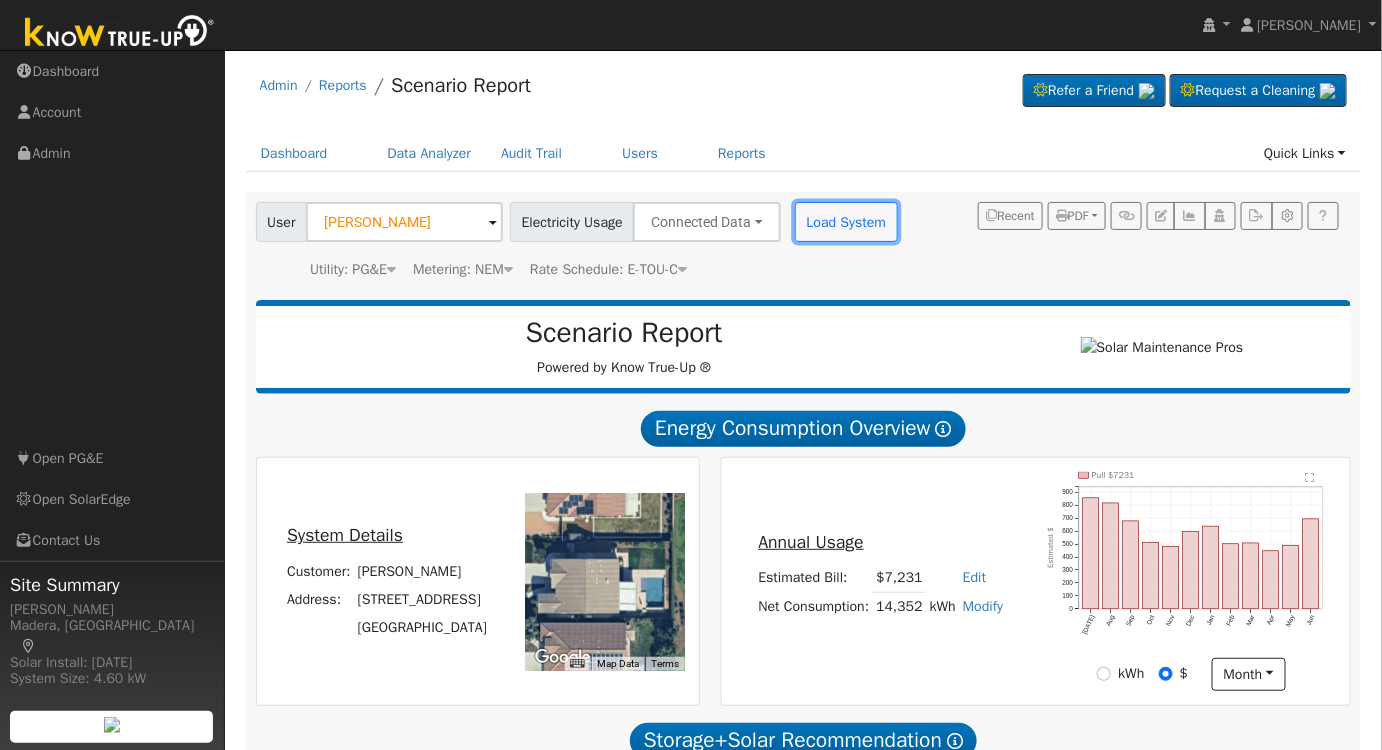 click on "Load System" at bounding box center [846, 222] 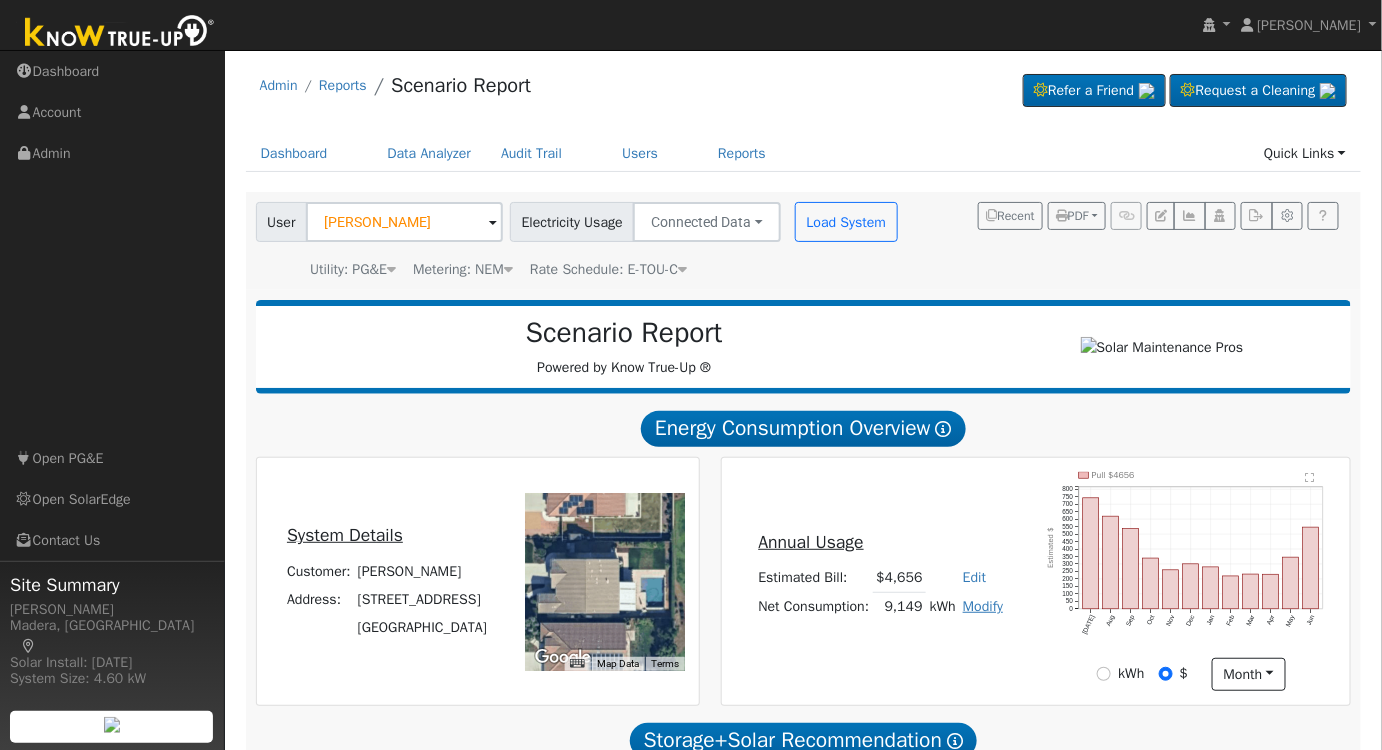click on "Modify" at bounding box center [983, 606] 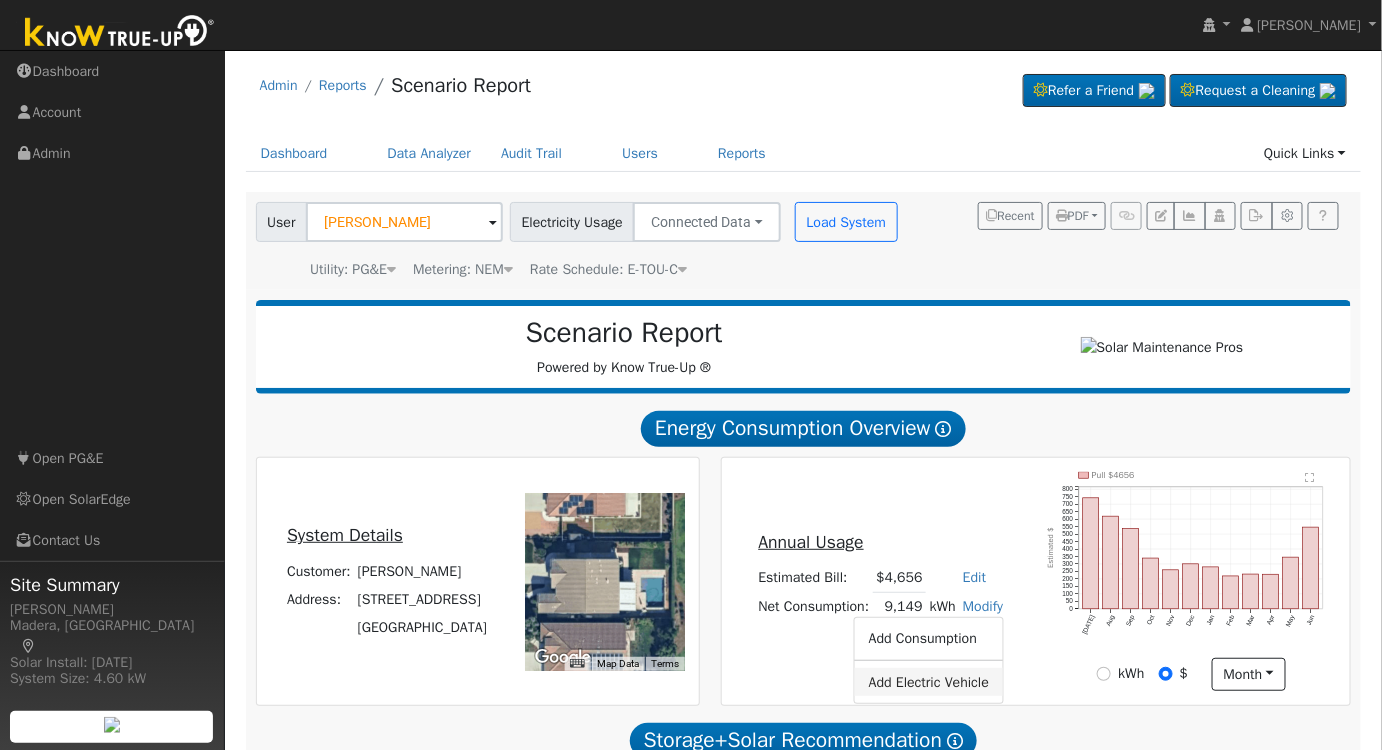 click on "Add Electric Vehicle" at bounding box center (929, 682) 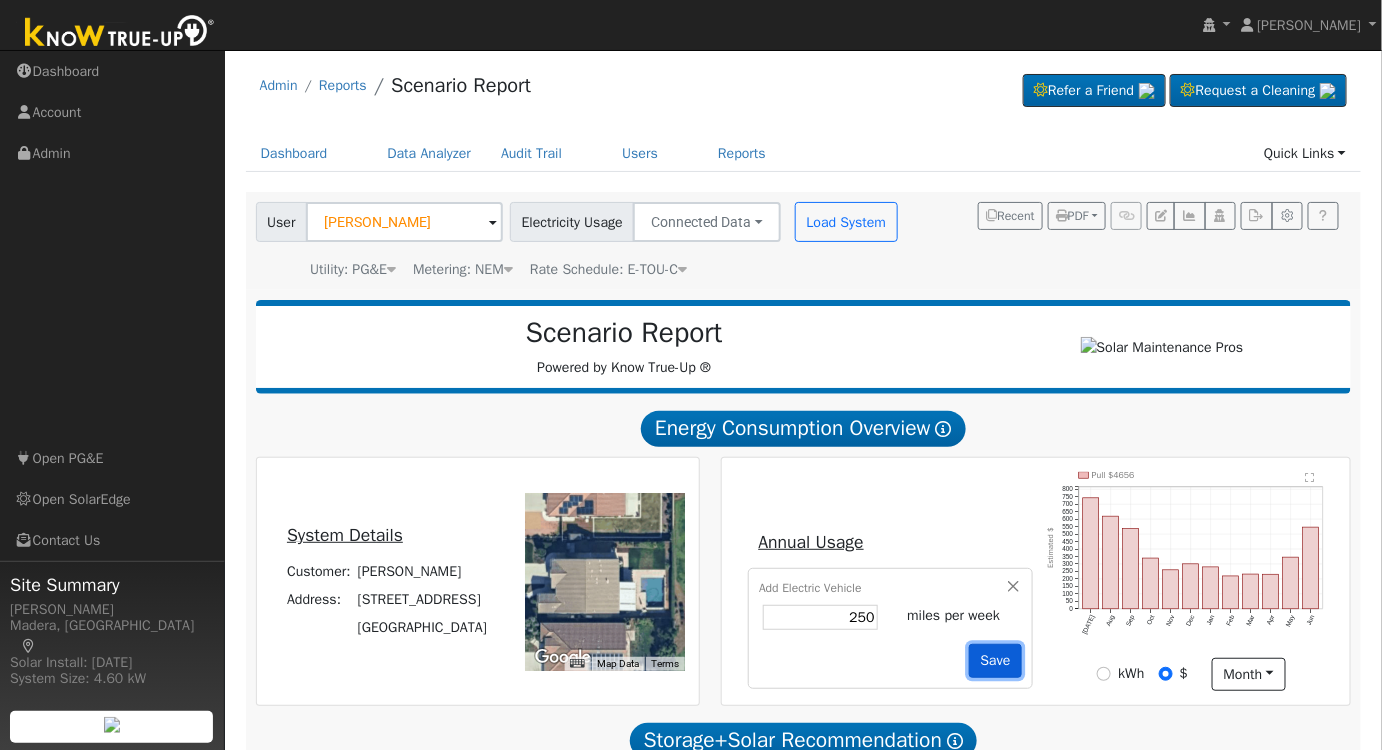 click on "Save" at bounding box center [995, 661] 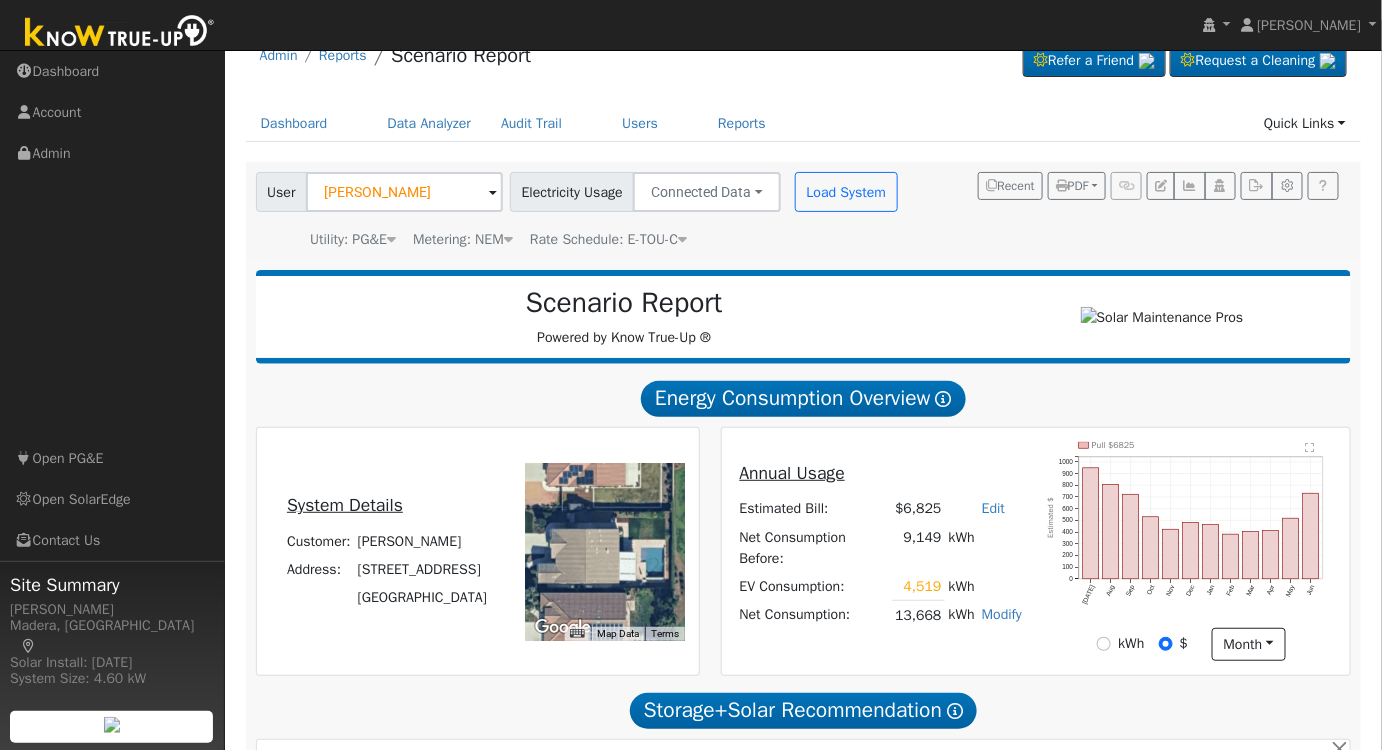scroll, scrollTop: 0, scrollLeft: 0, axis: both 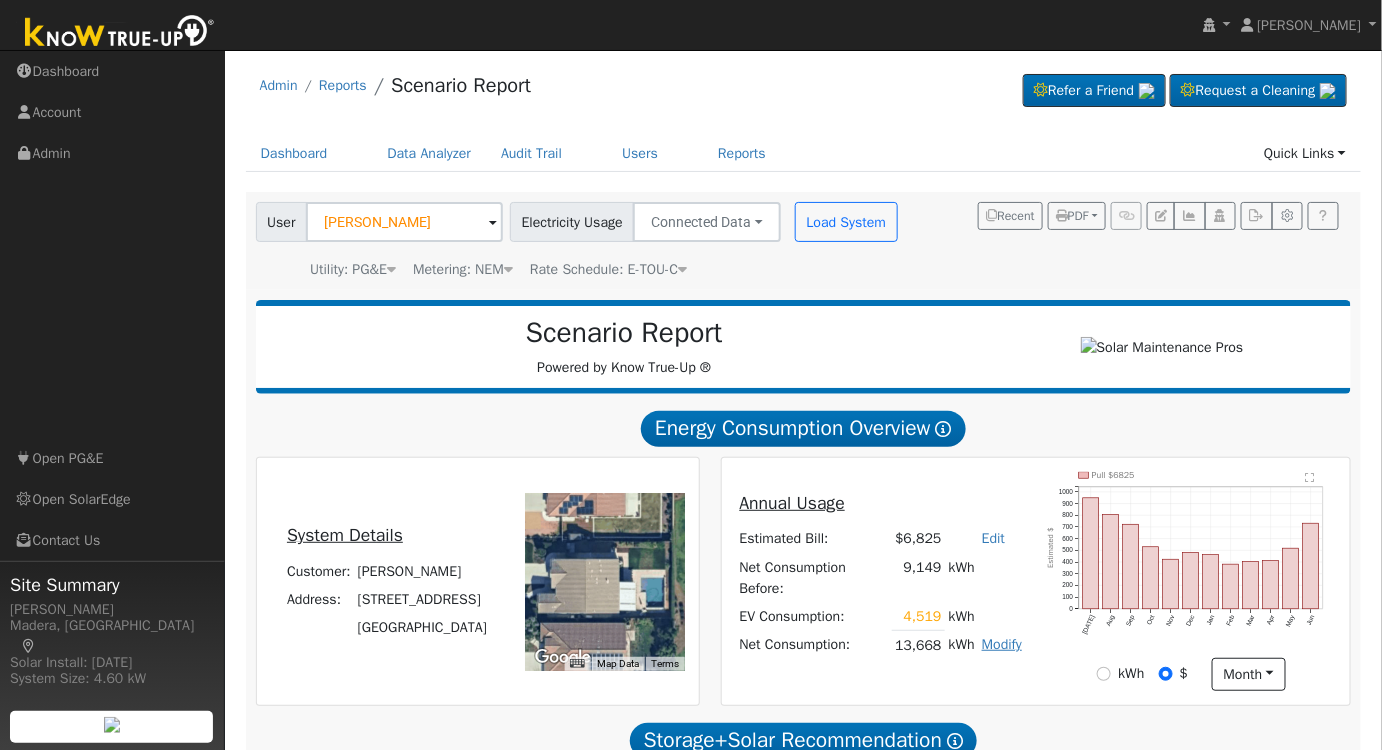 click on "Modify" at bounding box center [1002, 644] 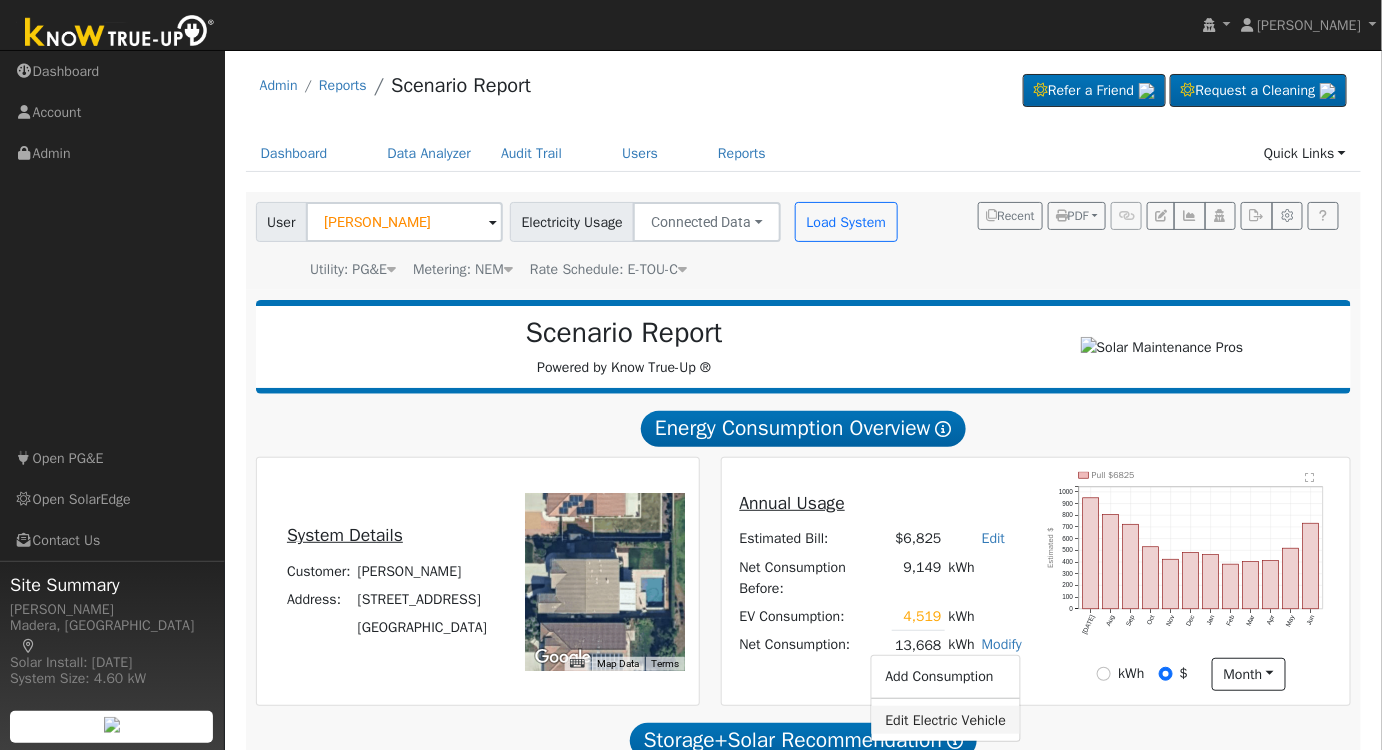 click on "Edit Electric Vehicle" at bounding box center (945, 720) 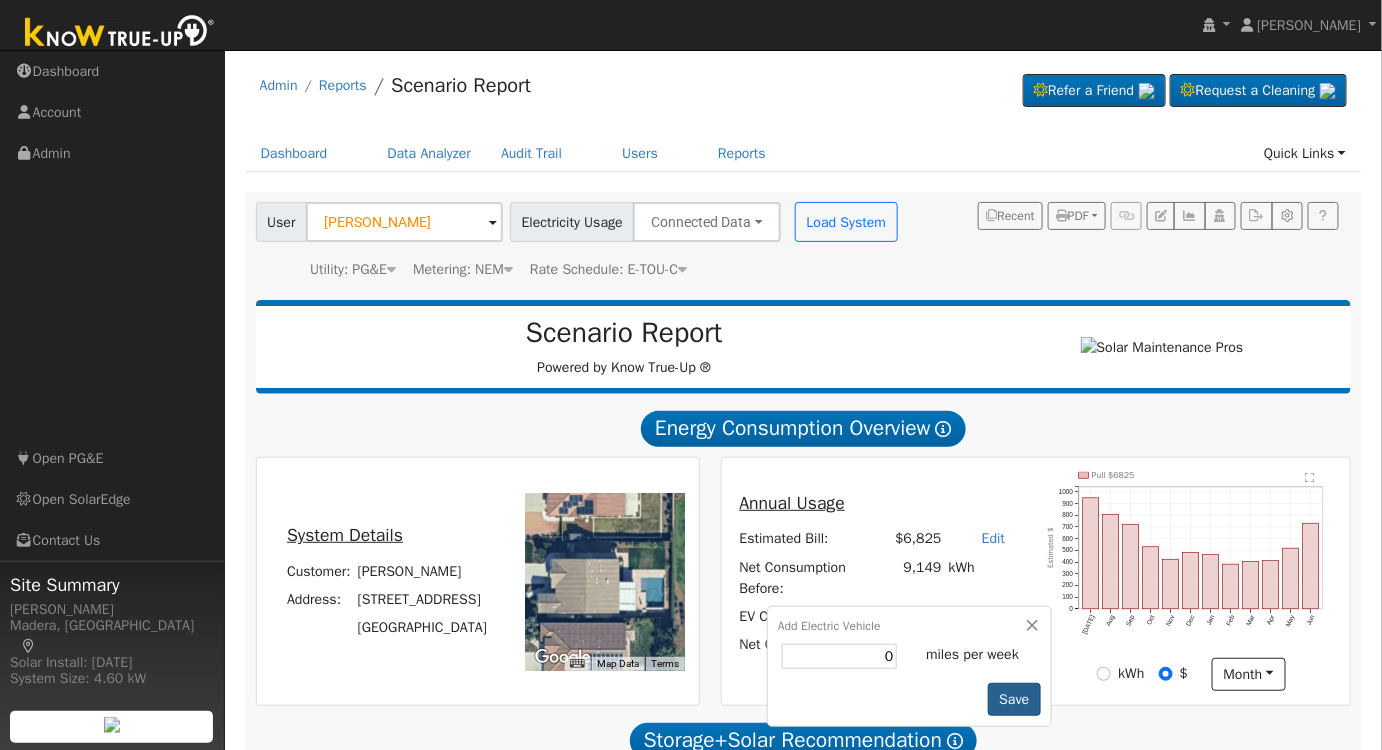 type on "0" 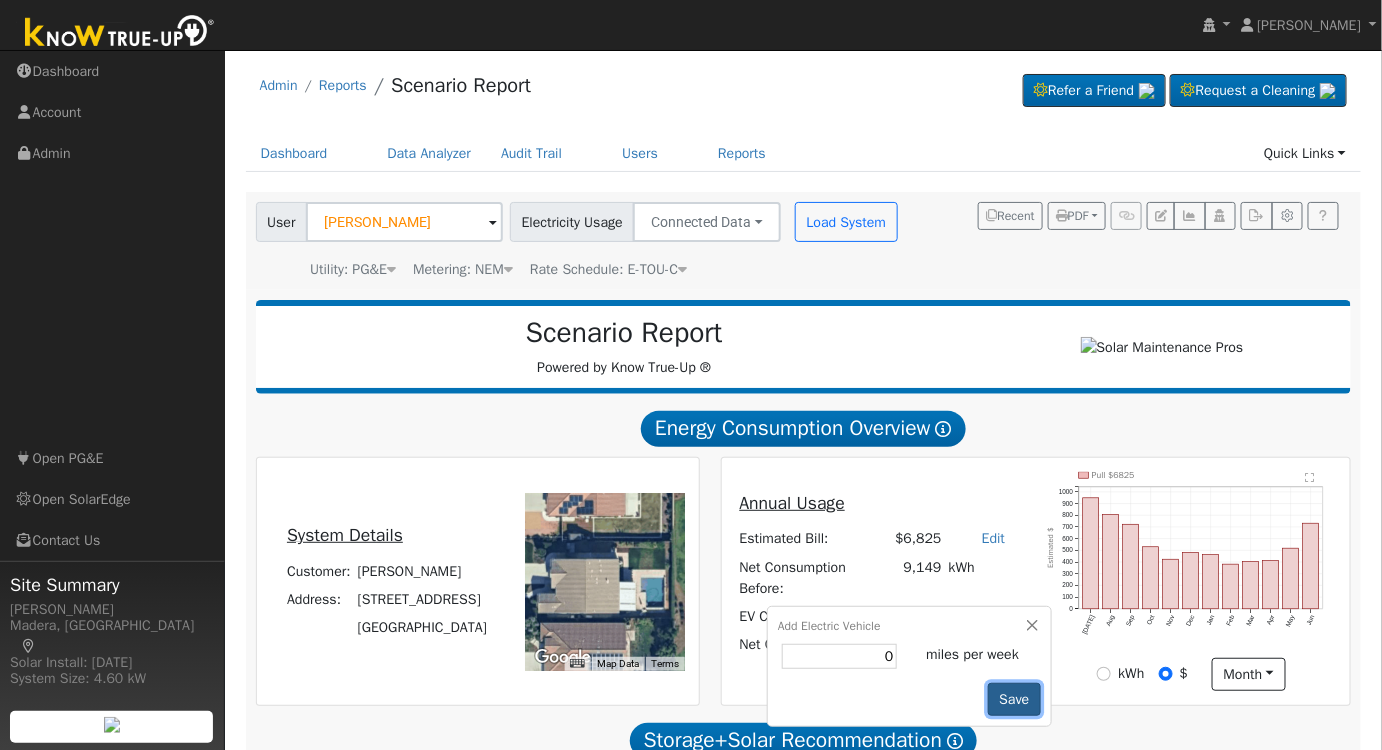 click on "Save" at bounding box center [1014, 700] 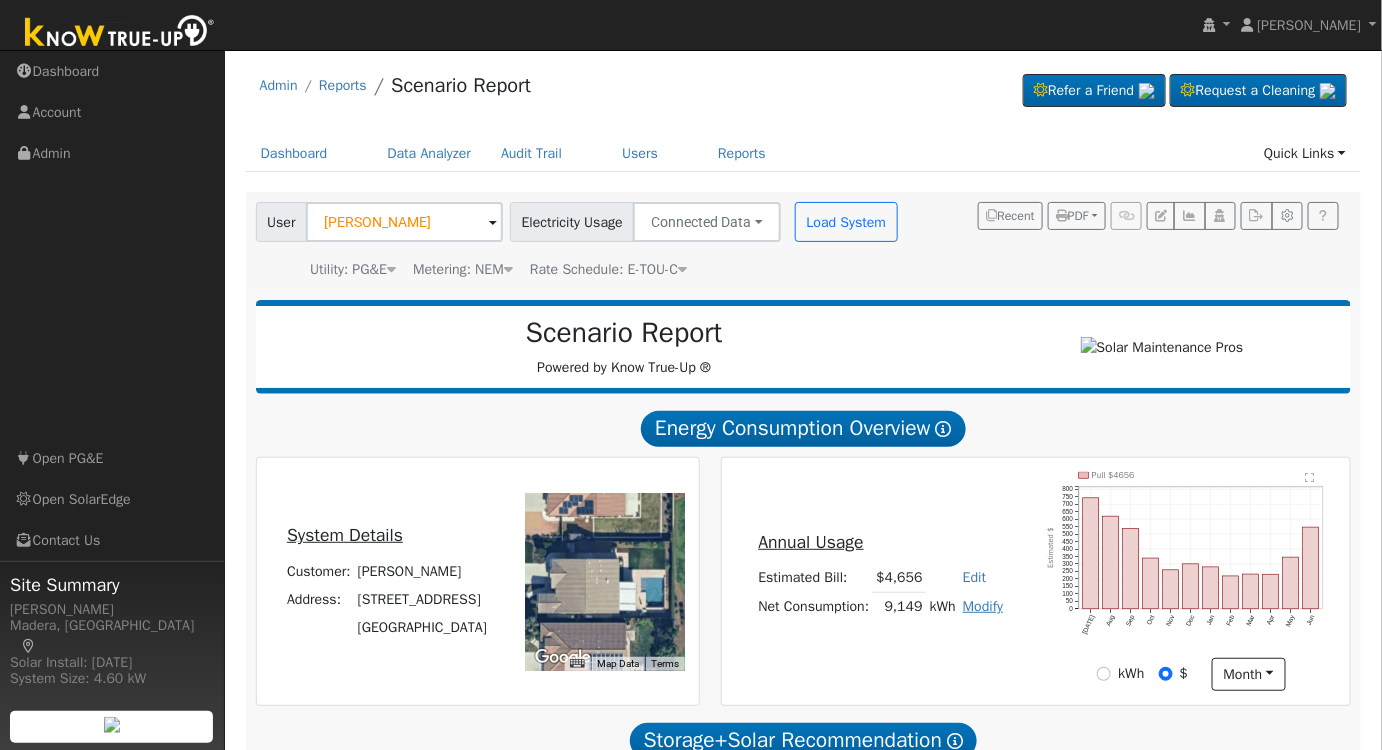 click on "Modify" at bounding box center [983, 606] 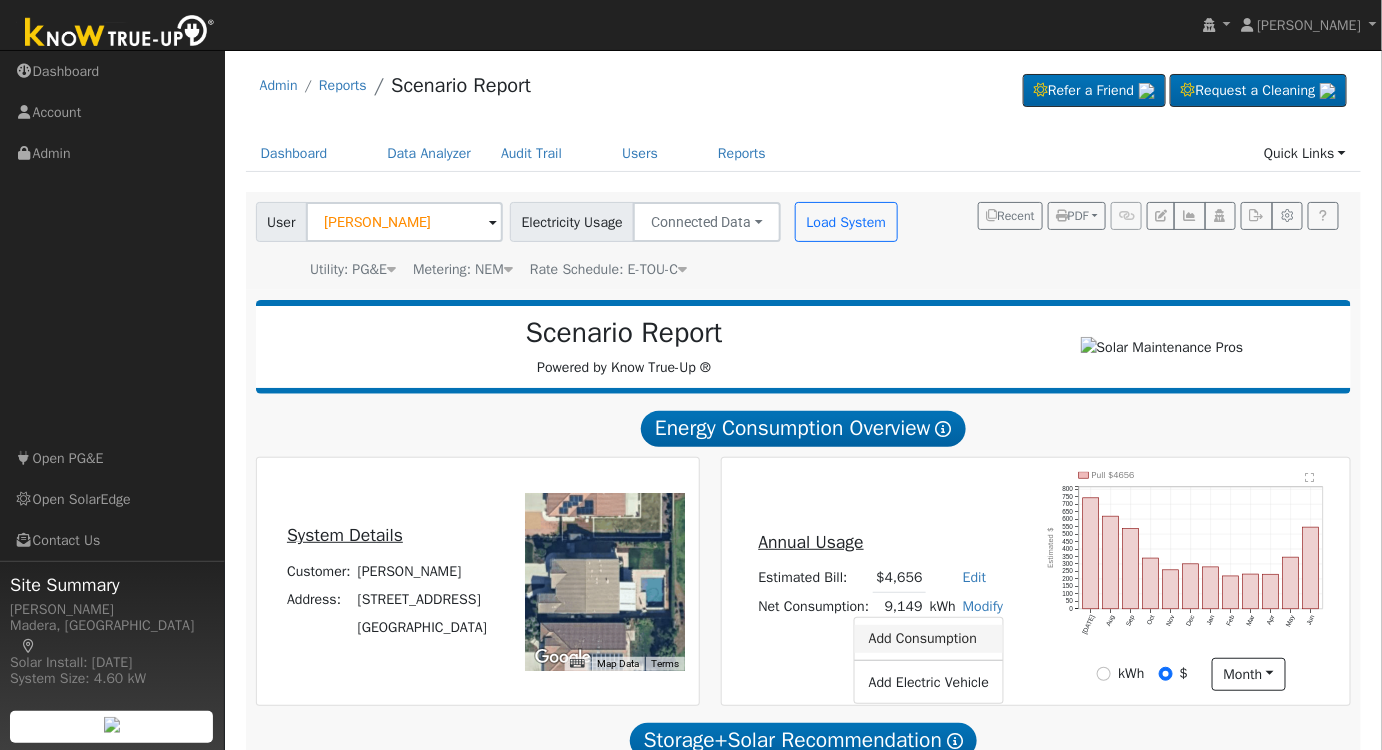 click on "Add Consumption" at bounding box center [929, 639] 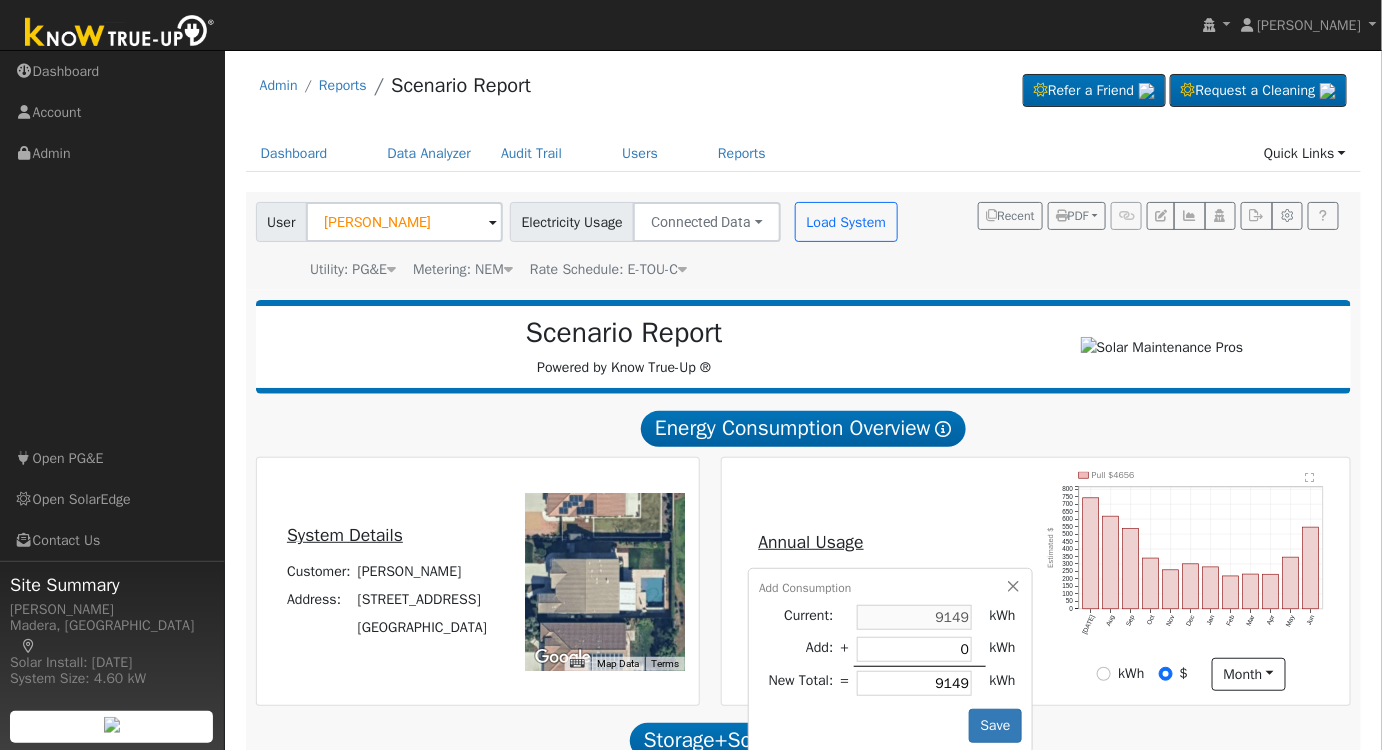 type on "4" 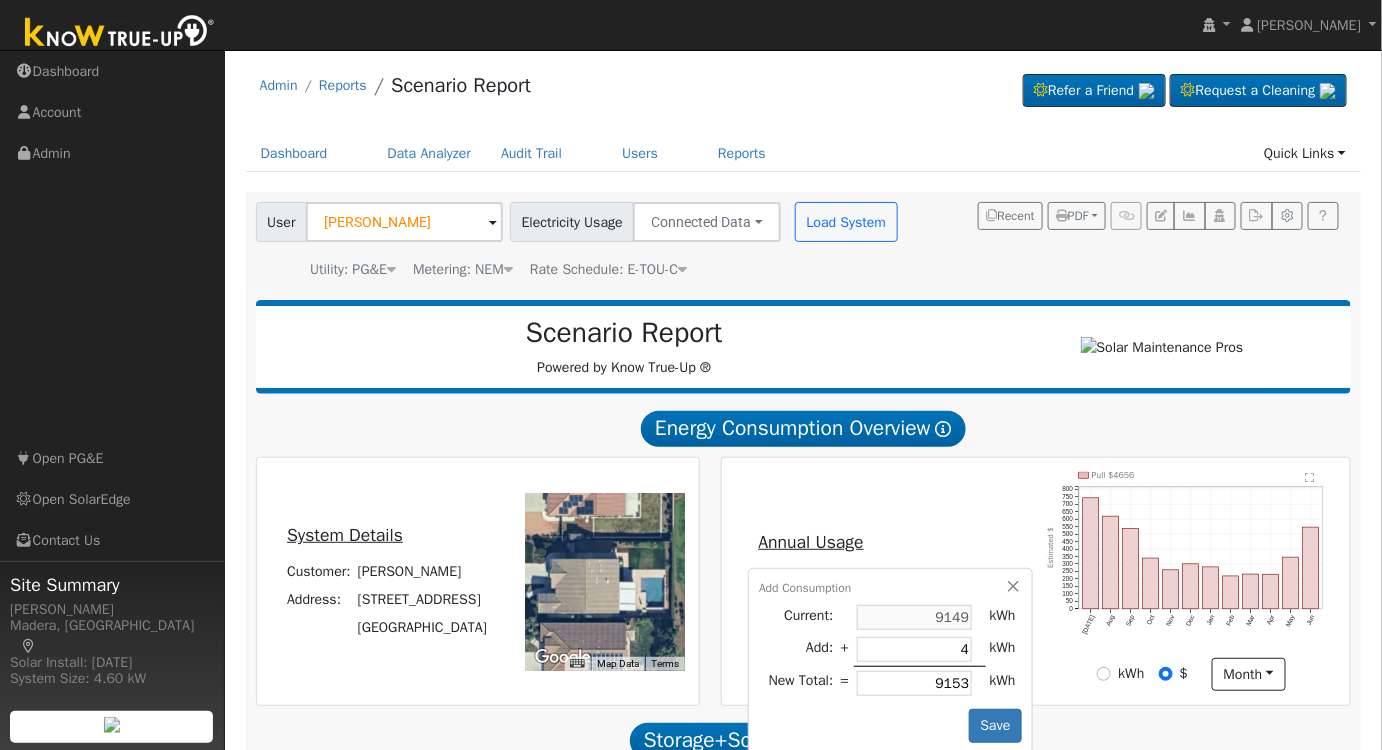 type on "45" 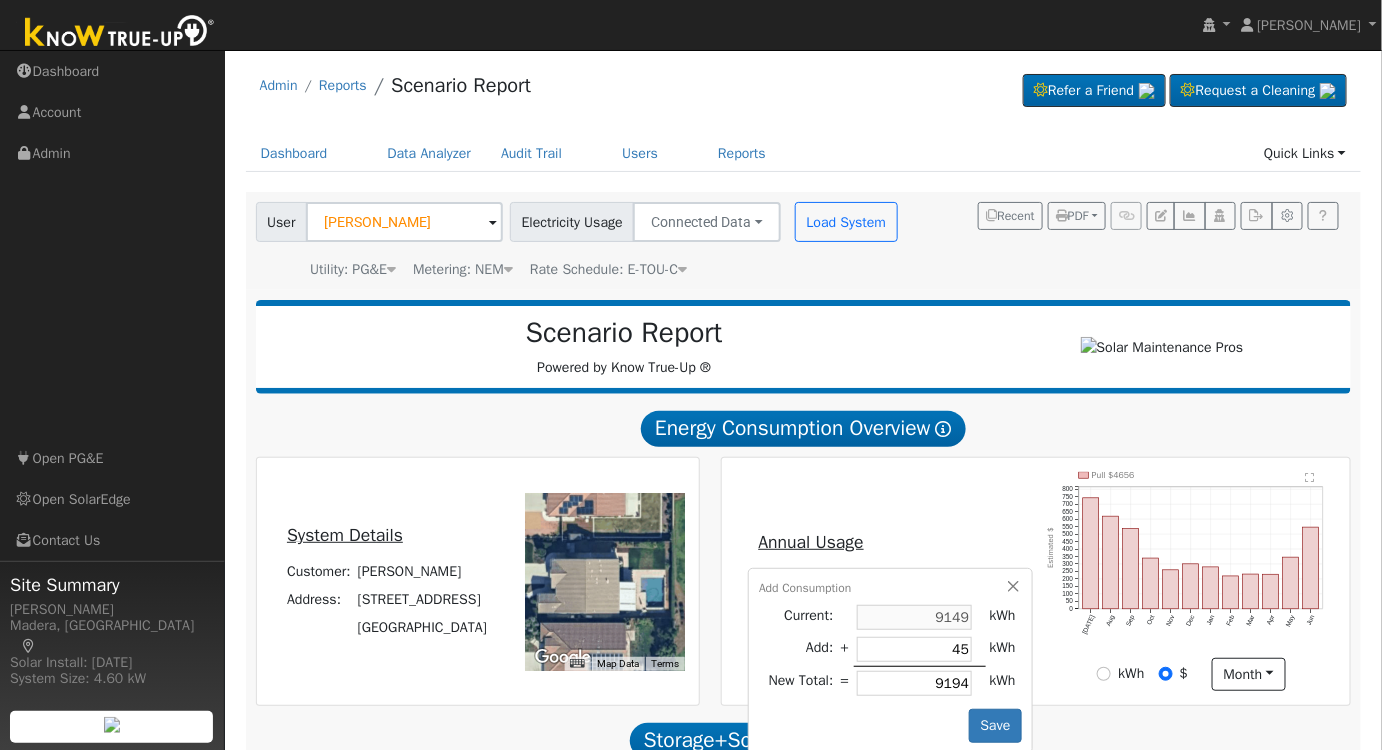 type on "453" 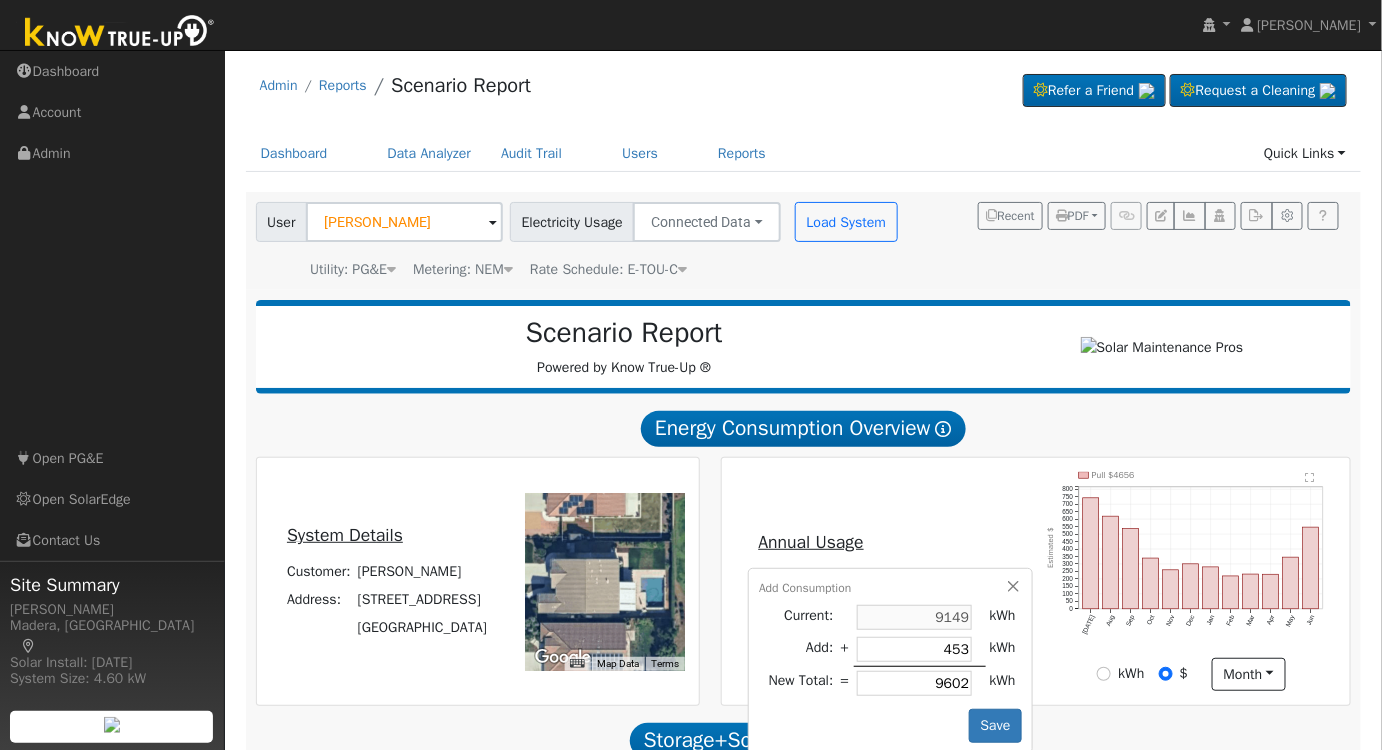 type on "4539" 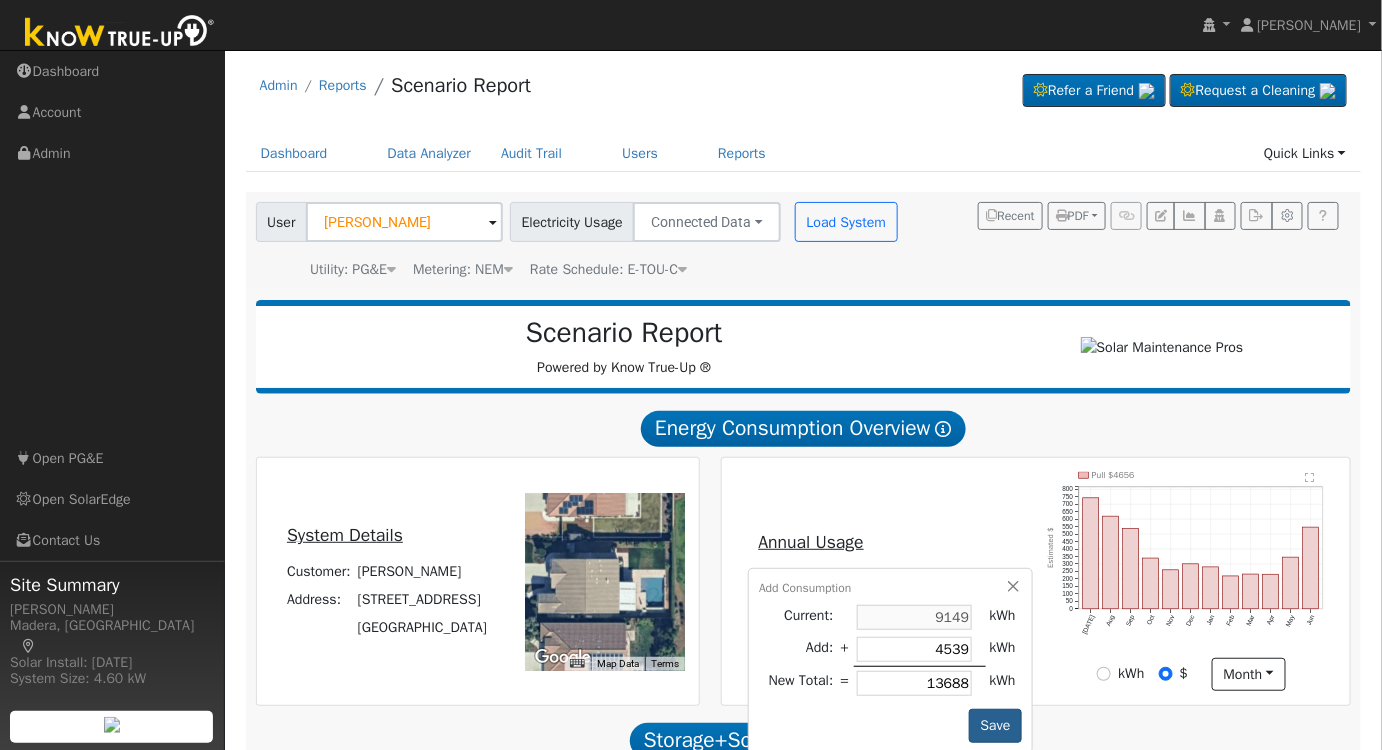 type on "4539" 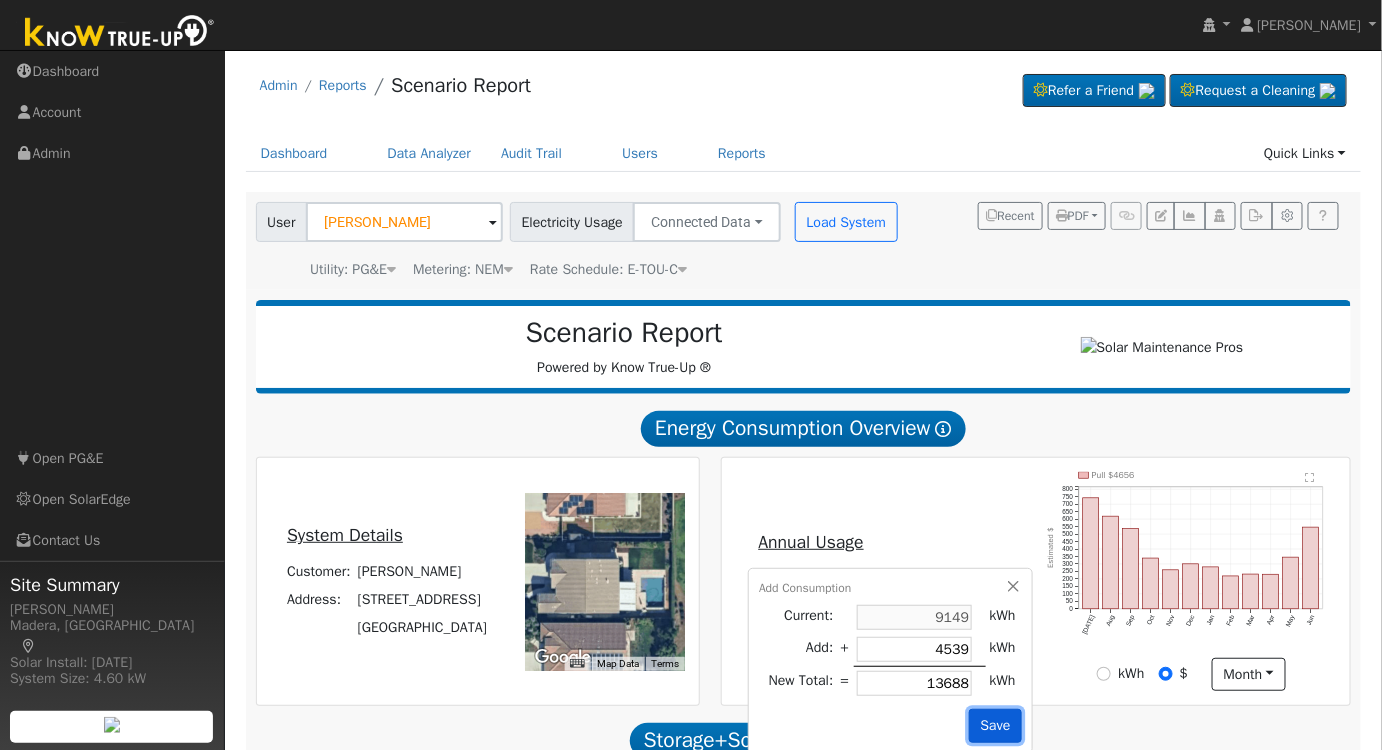 click on "Save" at bounding box center (995, 726) 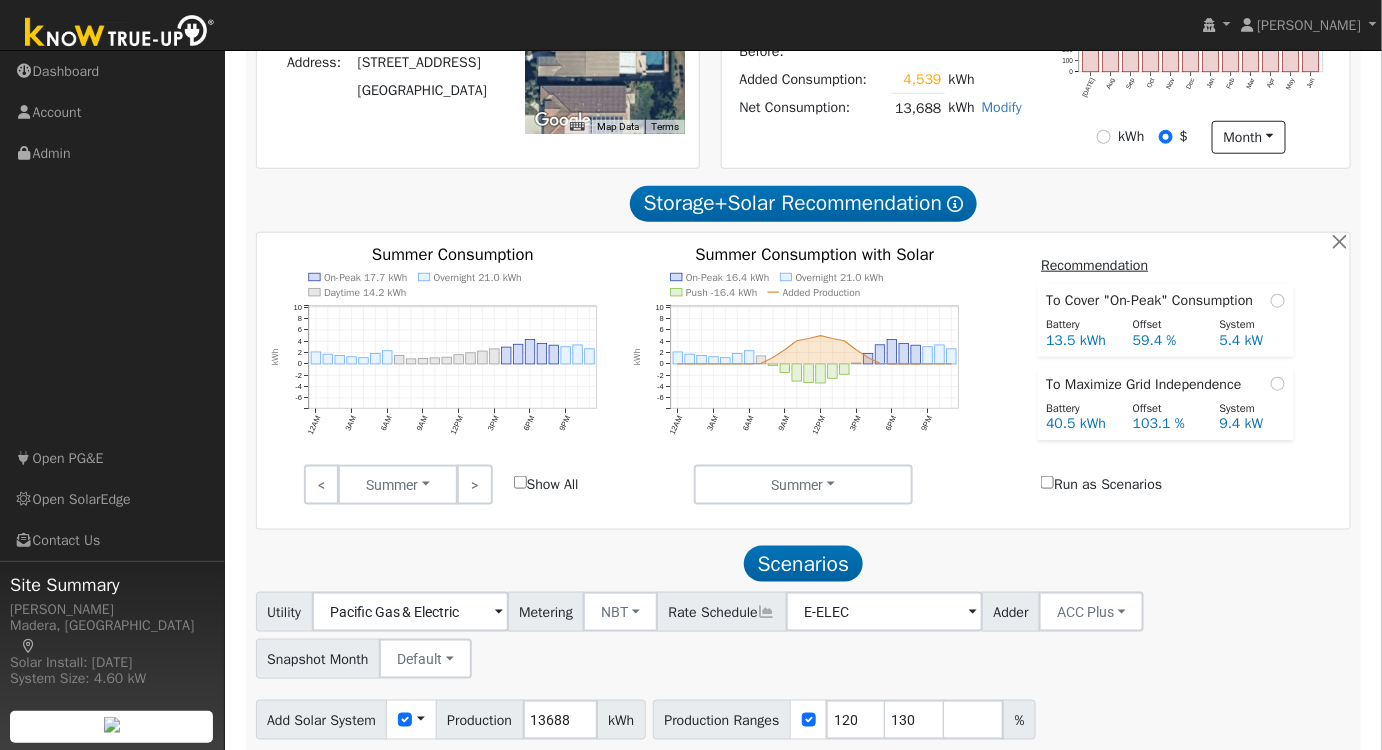 scroll, scrollTop: 613, scrollLeft: 0, axis: vertical 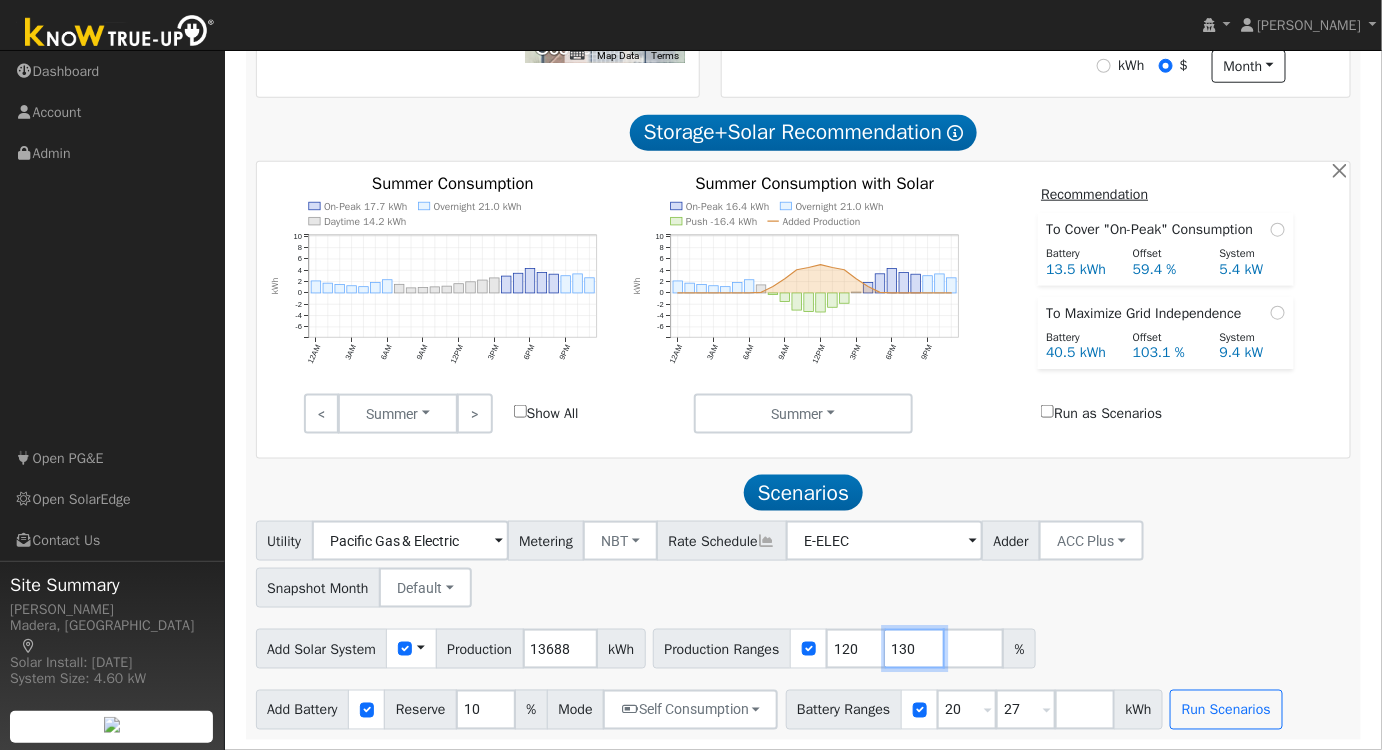 drag, startPoint x: 920, startPoint y: 649, endPoint x: 850, endPoint y: 653, distance: 70.11419 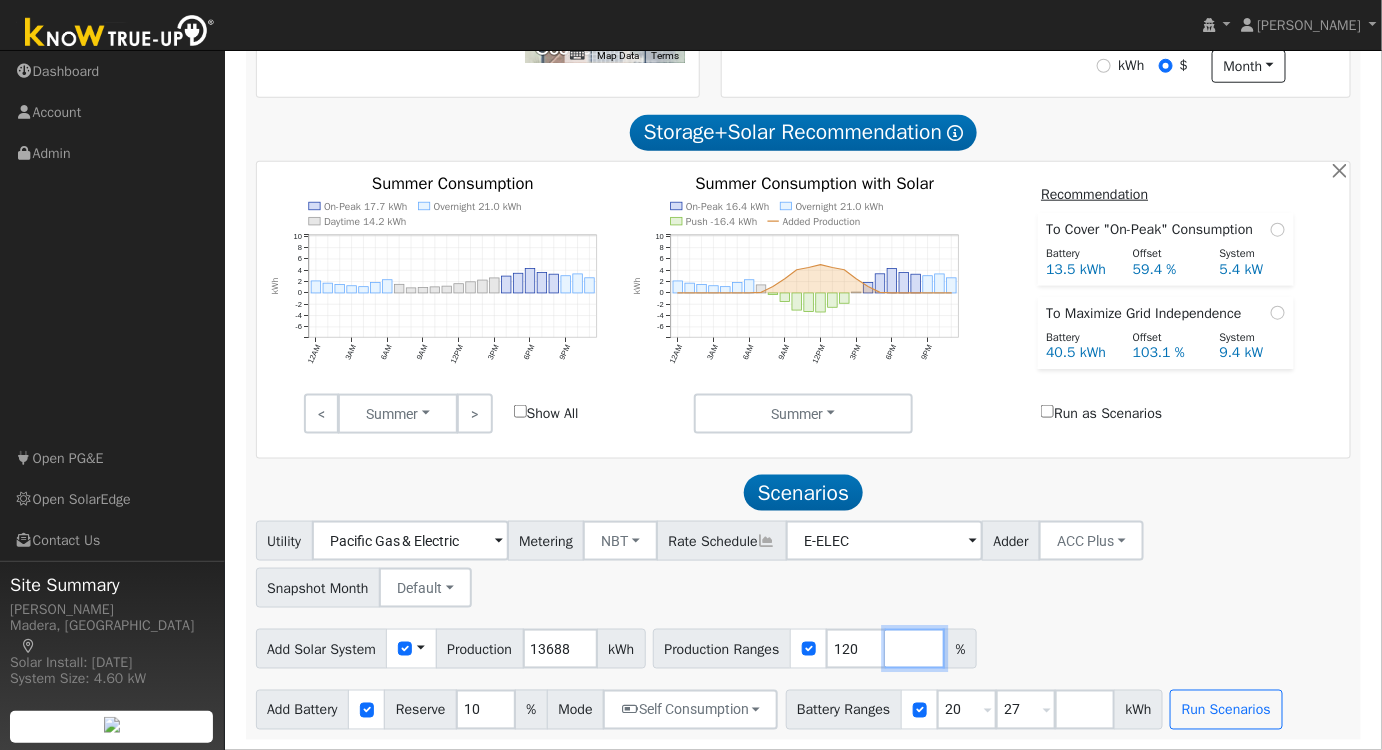 type 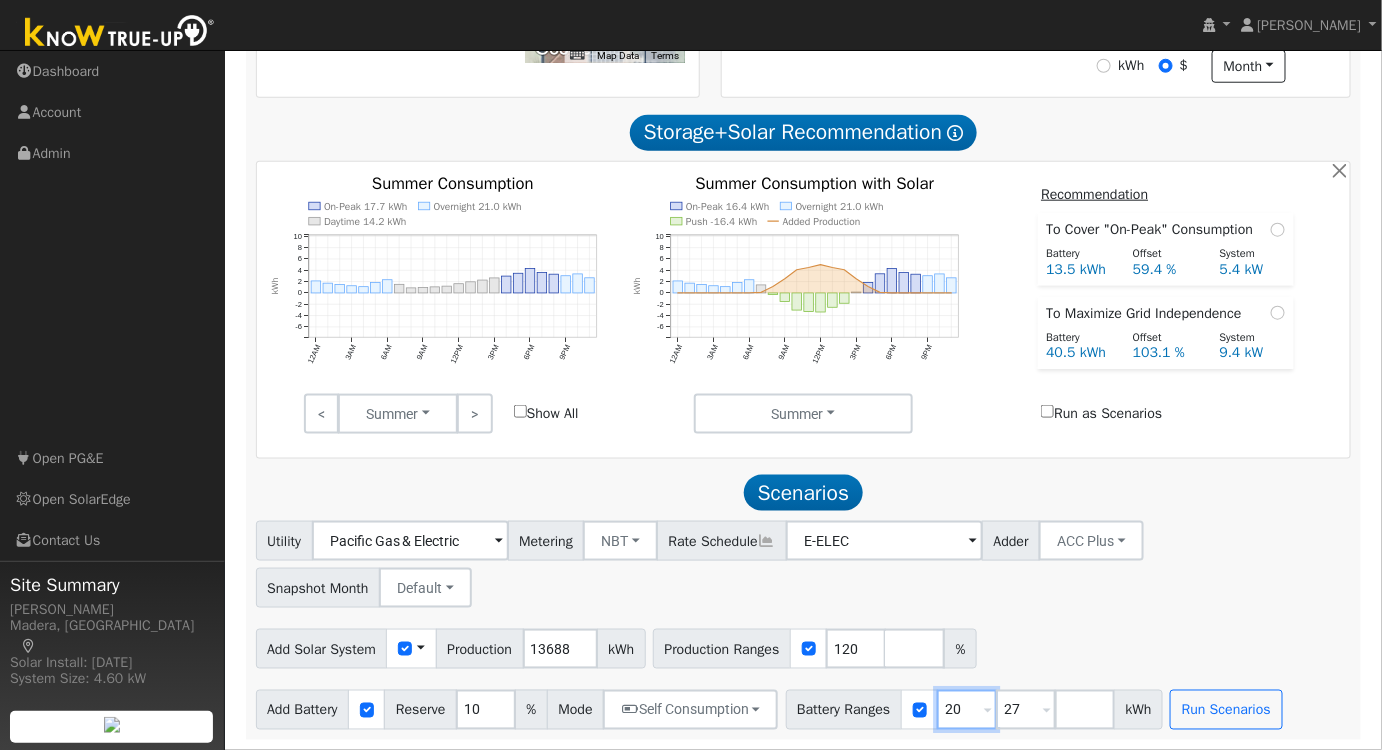 drag, startPoint x: 973, startPoint y: 709, endPoint x: 899, endPoint y: 717, distance: 74.431175 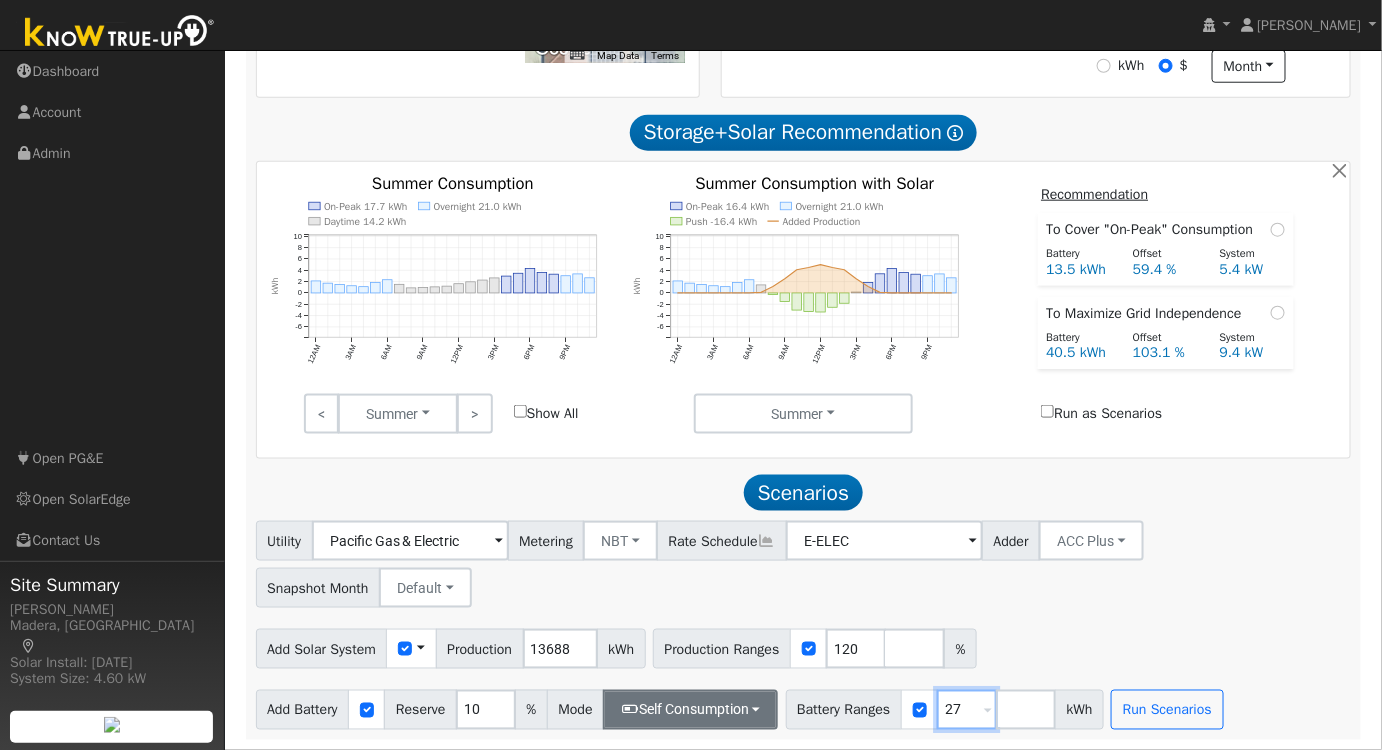 type on "27" 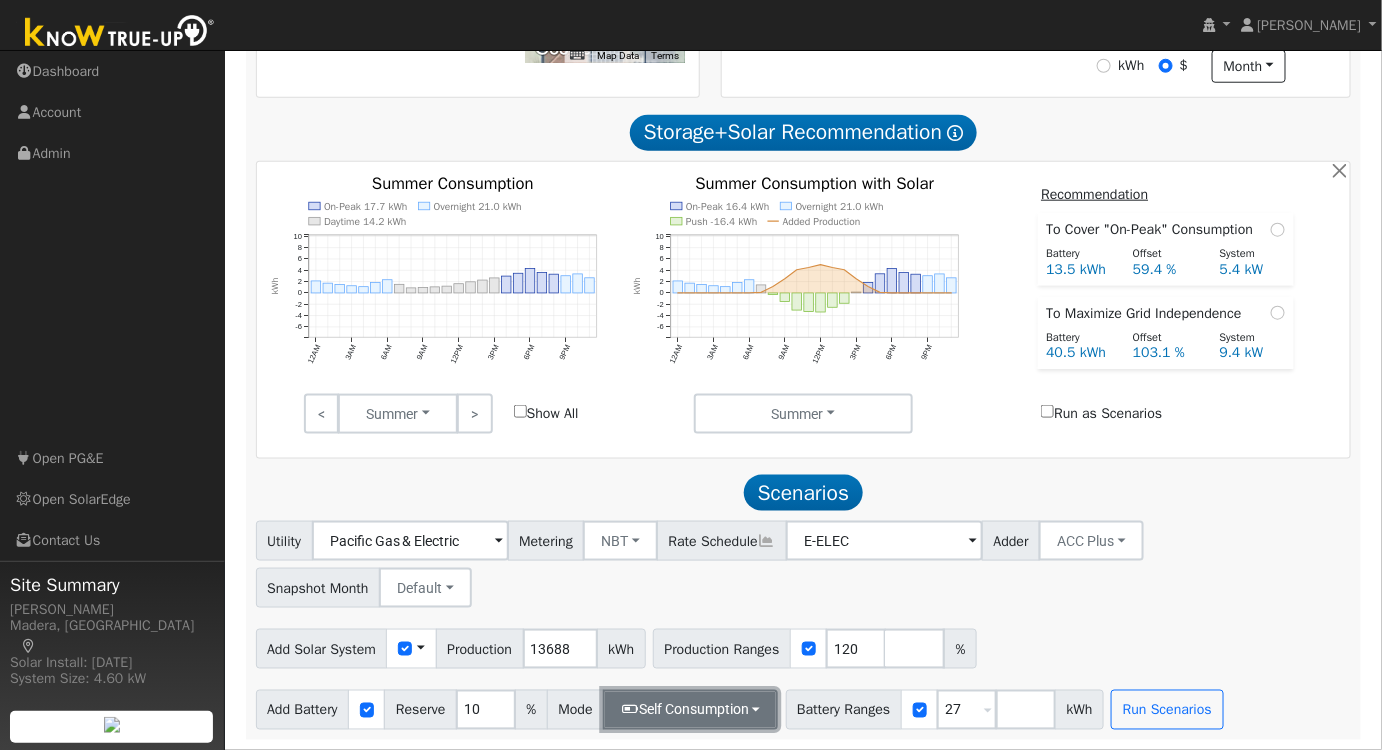 click on "Self Consumption" at bounding box center [690, 710] 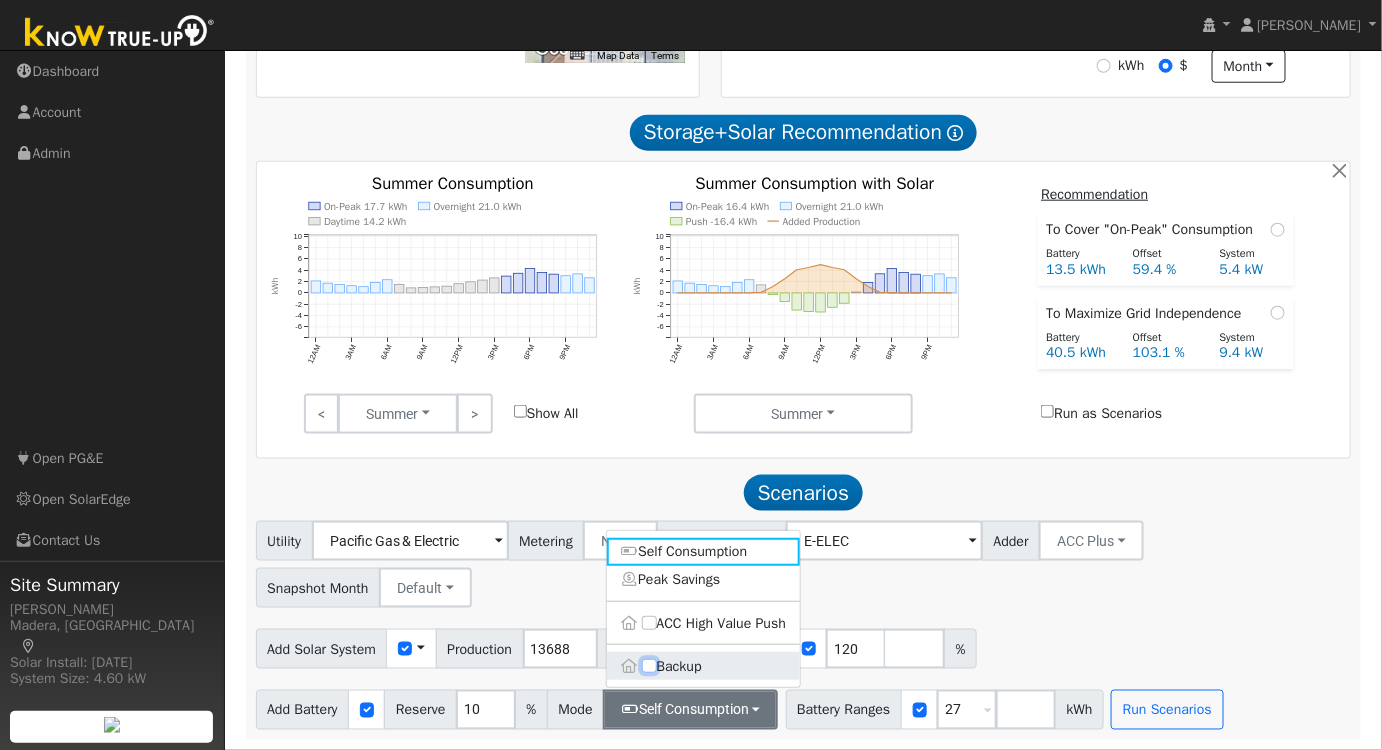 click on "Backup" at bounding box center [649, 667] 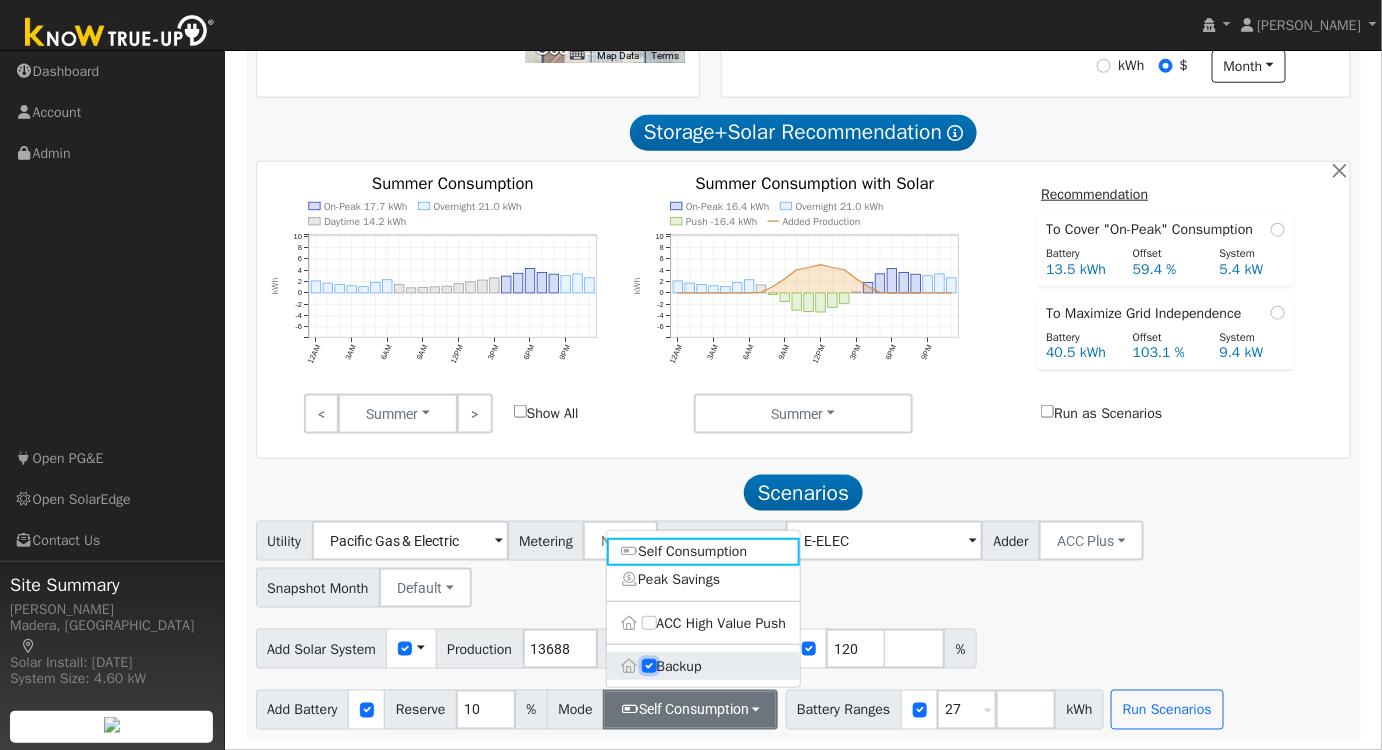 type on "20" 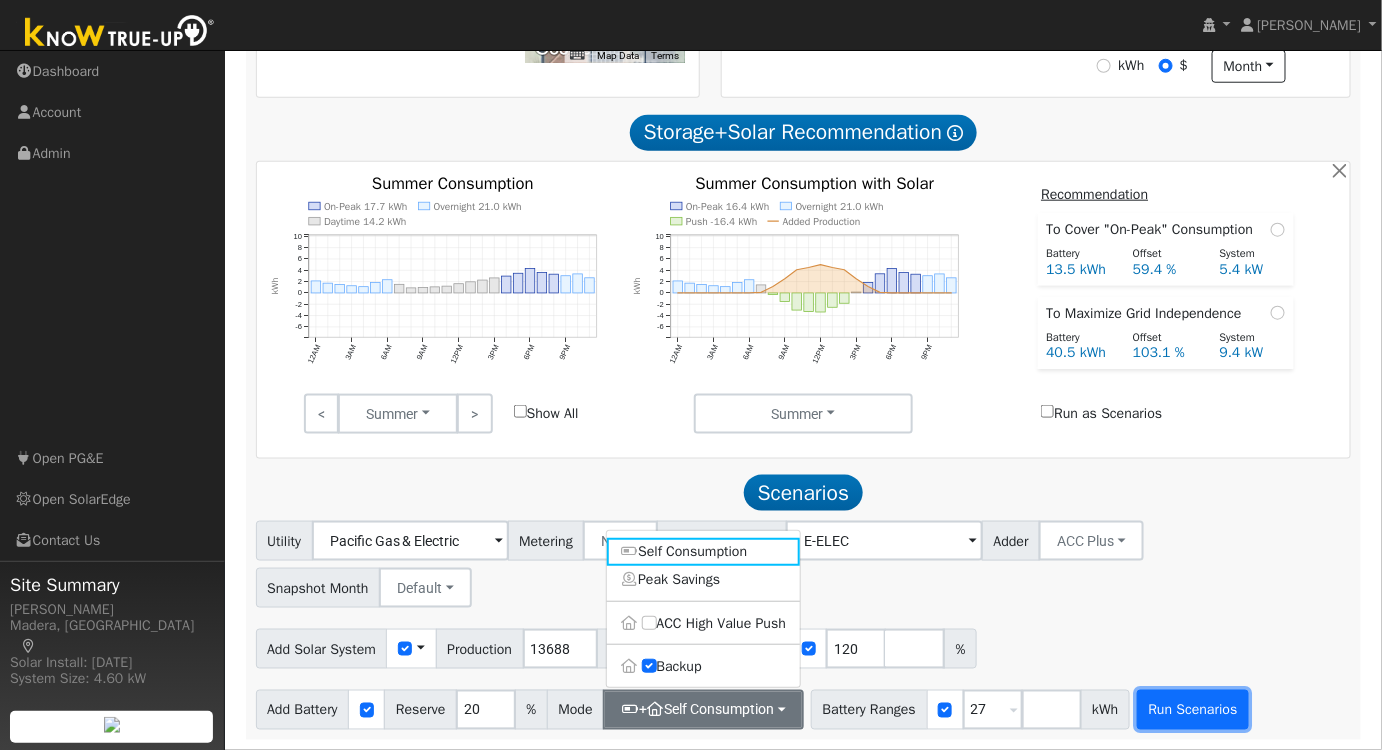 click on "Run Scenarios" at bounding box center (1193, 710) 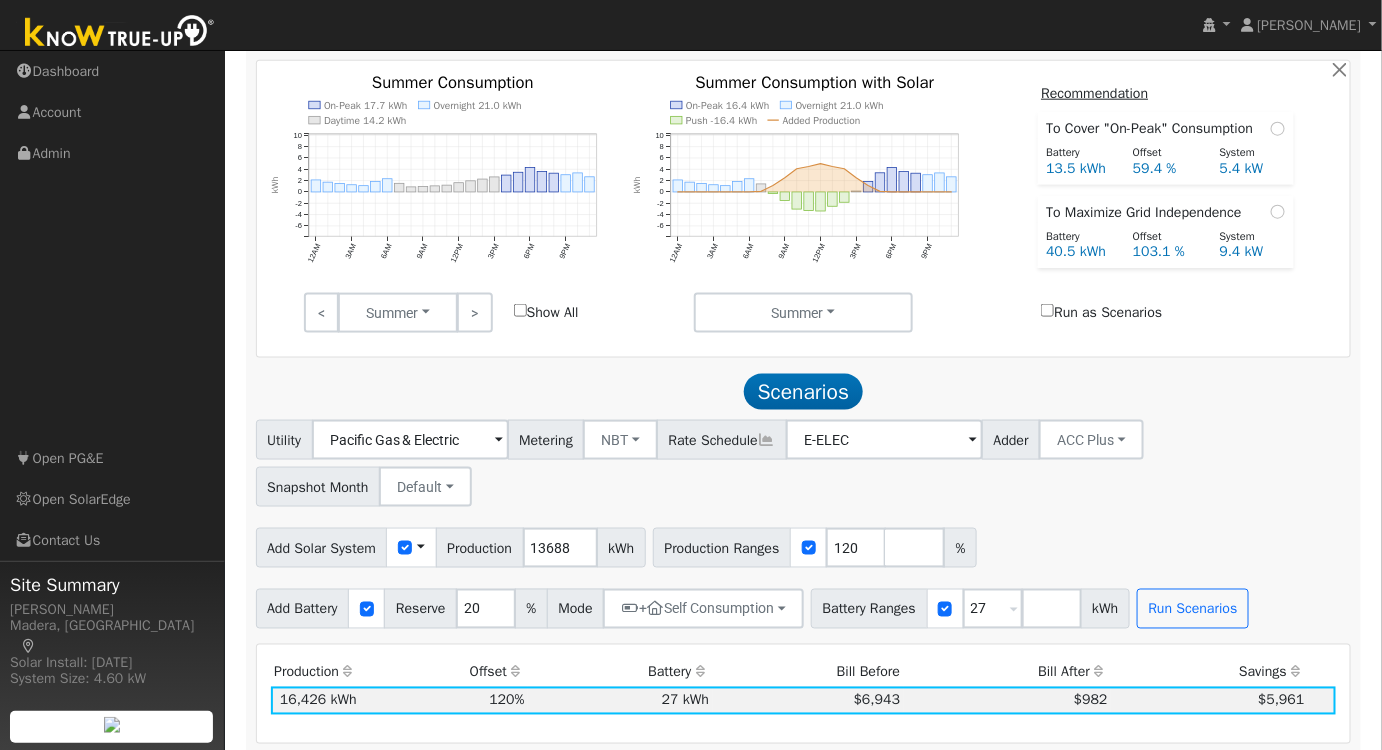 scroll, scrollTop: 844, scrollLeft: 0, axis: vertical 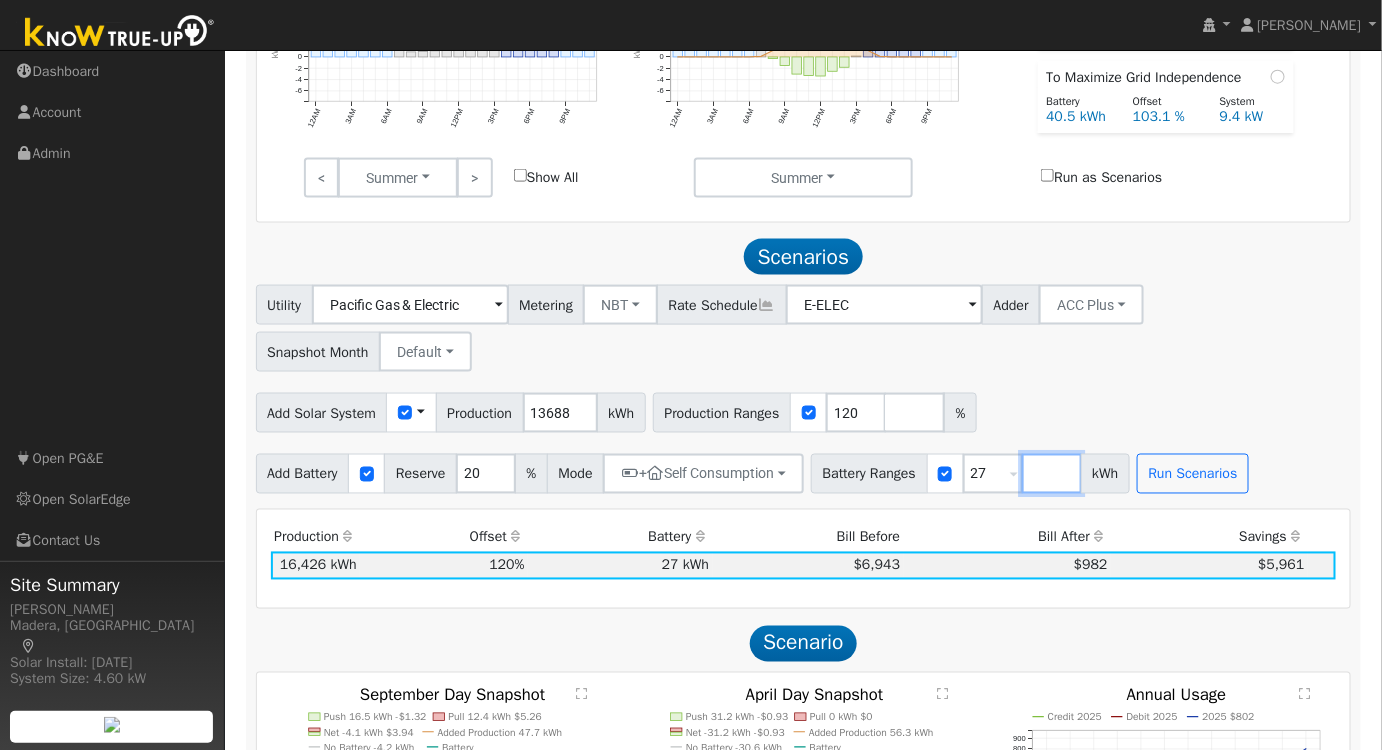 click at bounding box center (1052, 474) 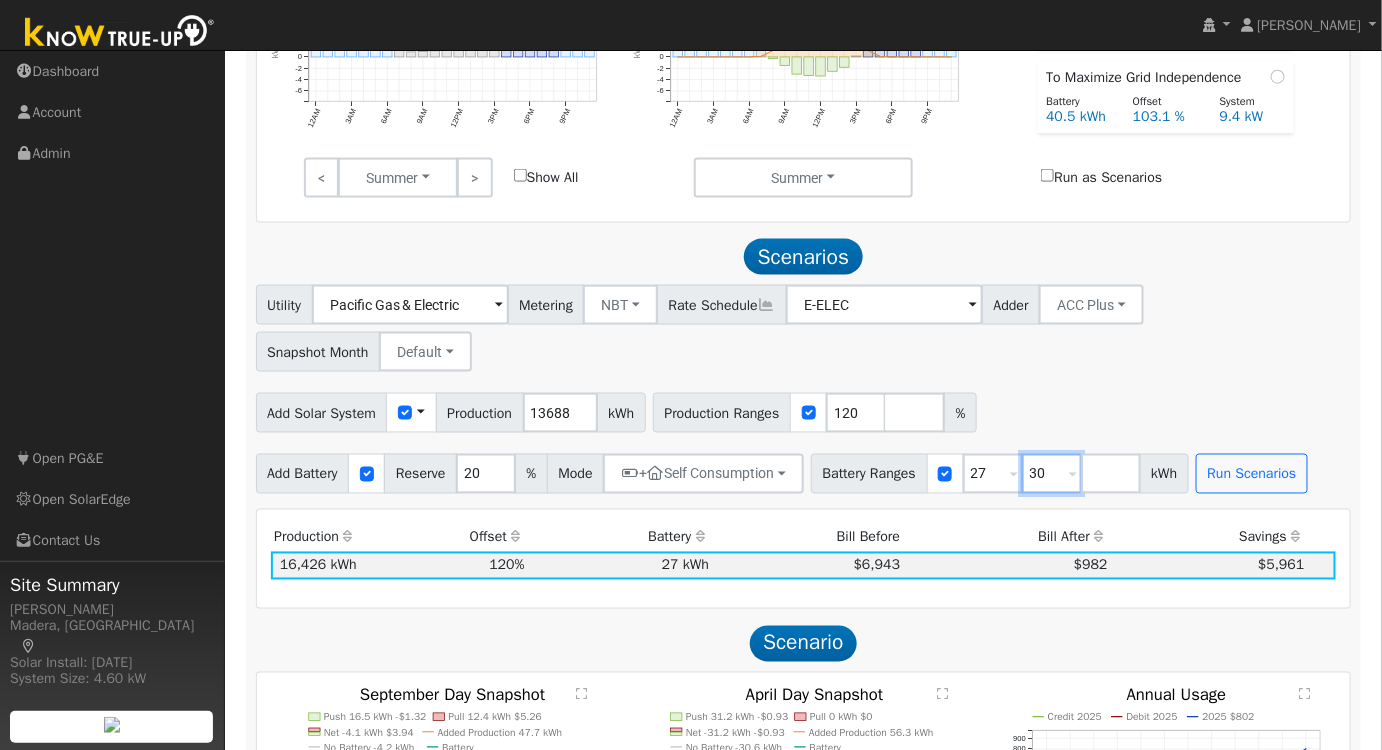 type on "30" 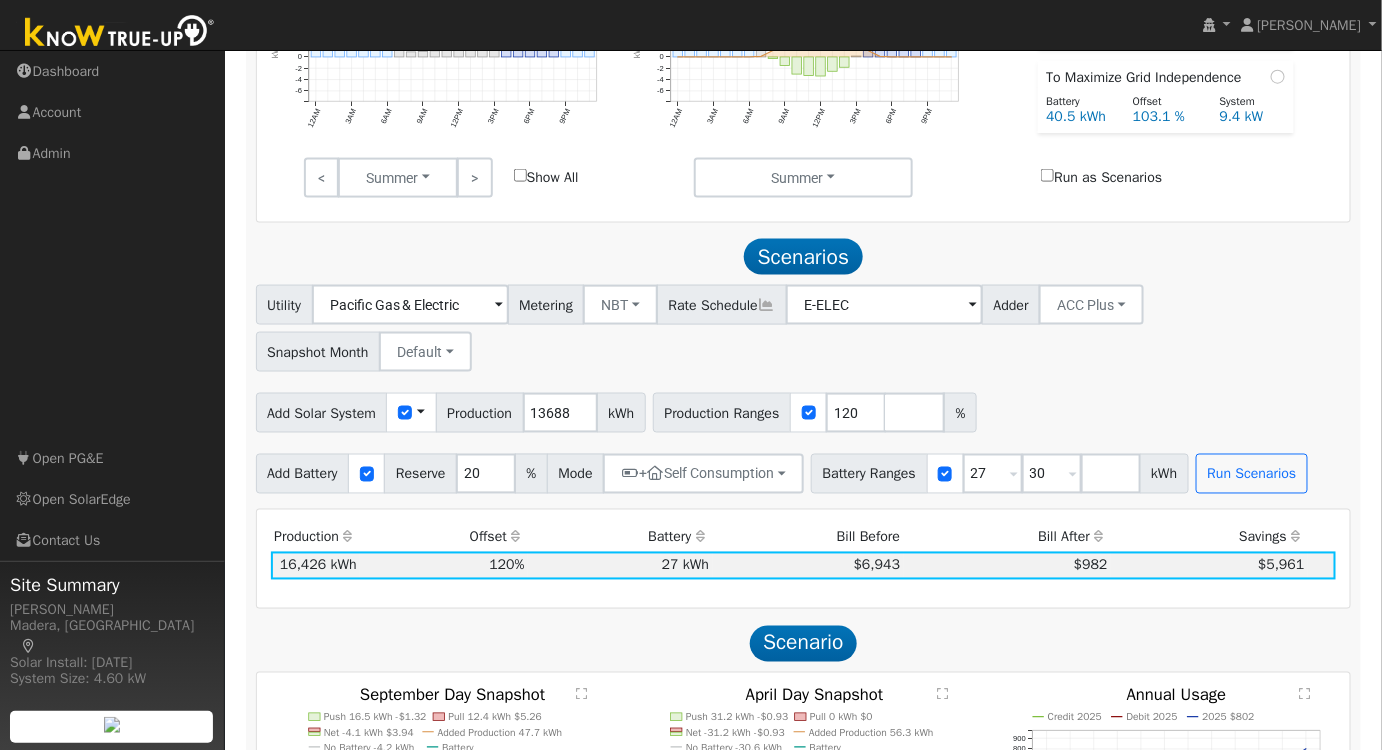 click on "Add Solar System Use CSV Data Production 13688 kWh Production Ranges 120 %" at bounding box center (803, 409) 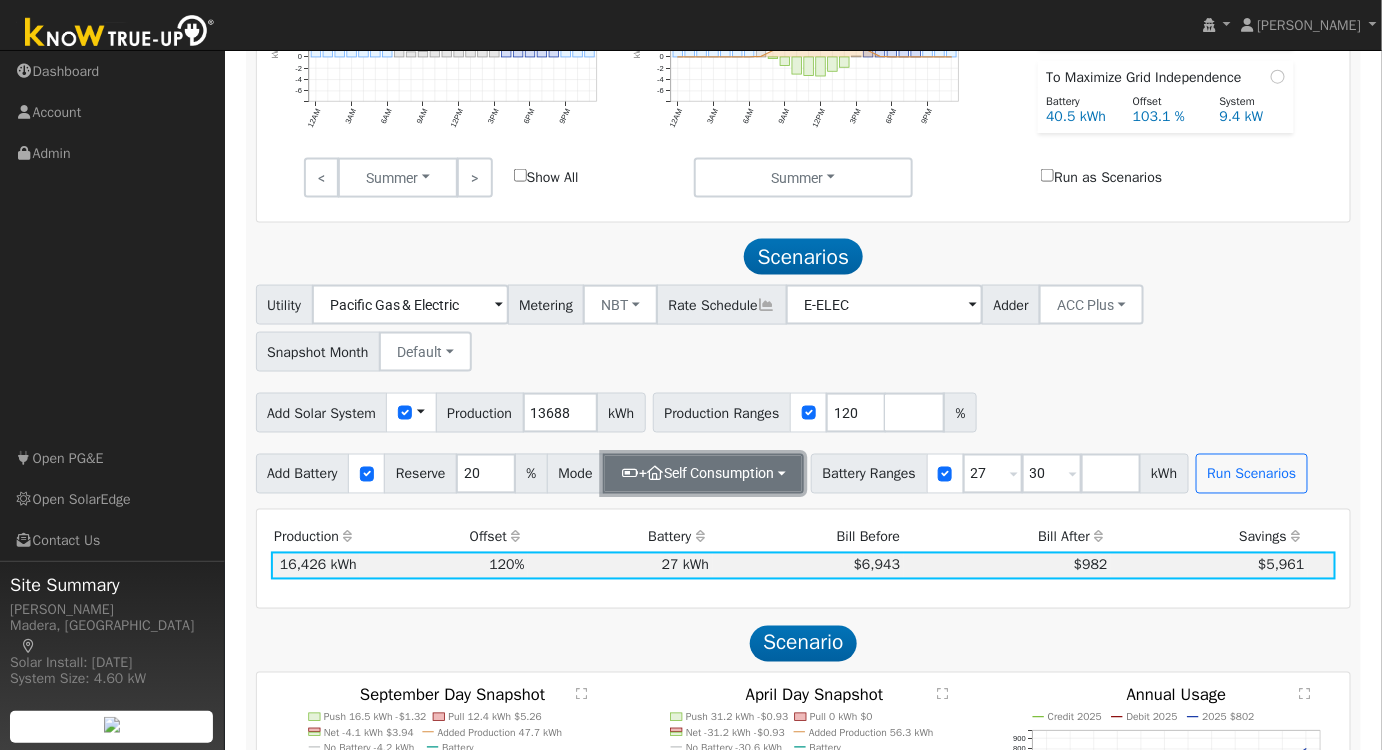 click on "+  Self Consumption" at bounding box center (703, 474) 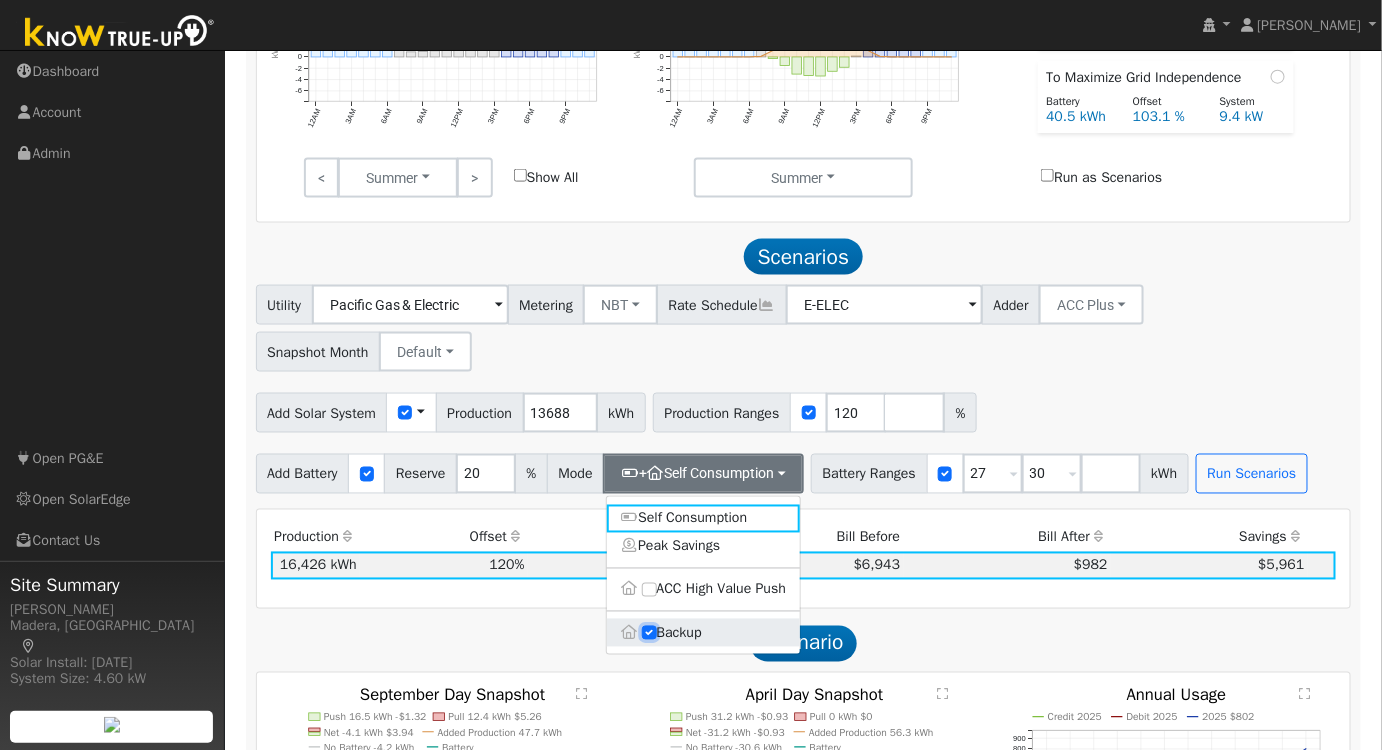 click on "Backup" at bounding box center [649, 633] 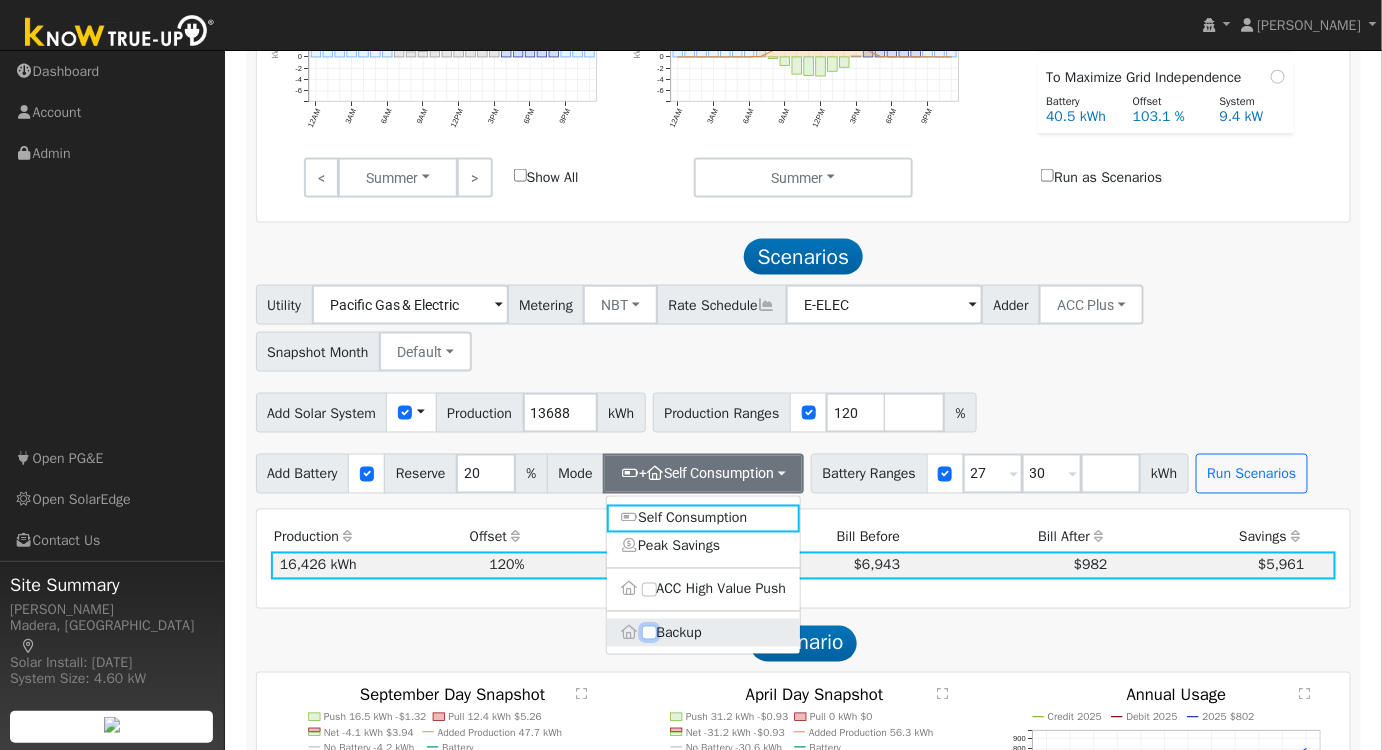type on "10" 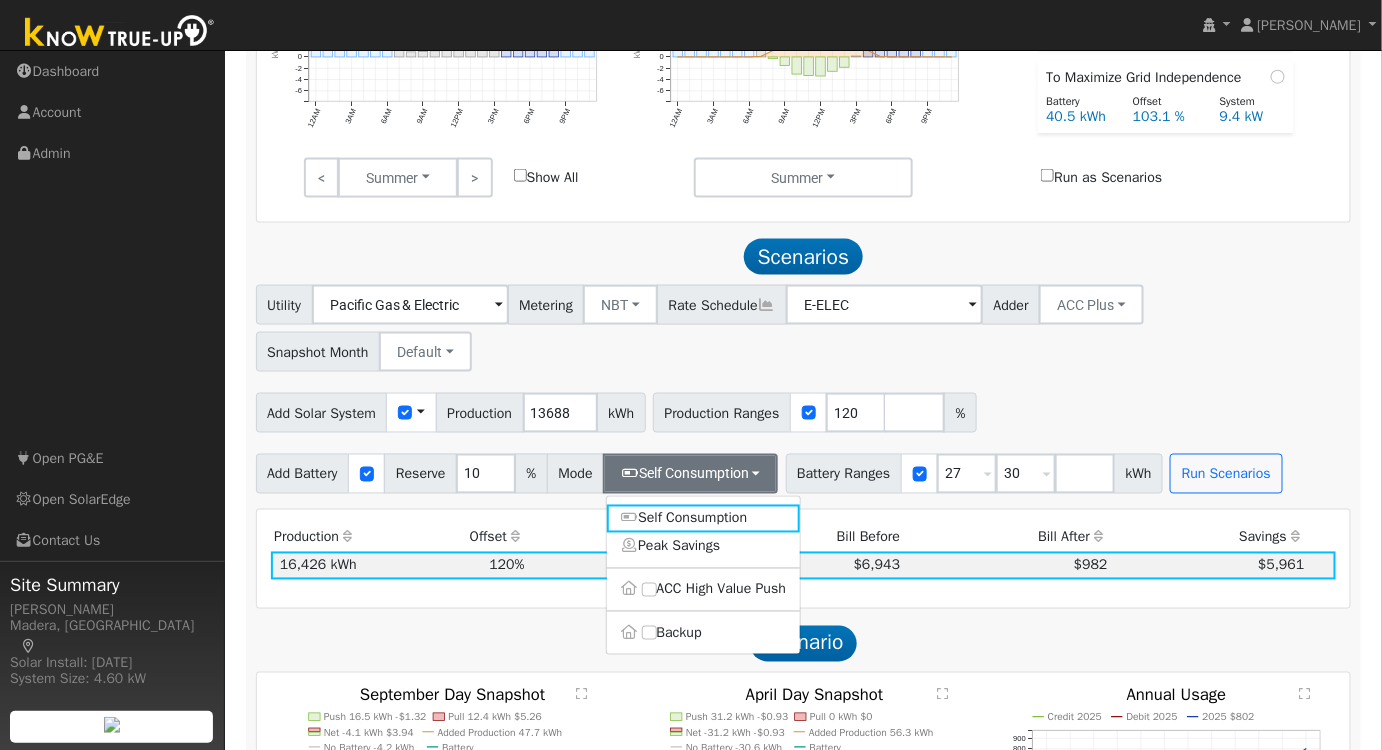 click on "Add Solar System Use CSV Data Production 13688 kWh Production Ranges 120 %" at bounding box center [803, 409] 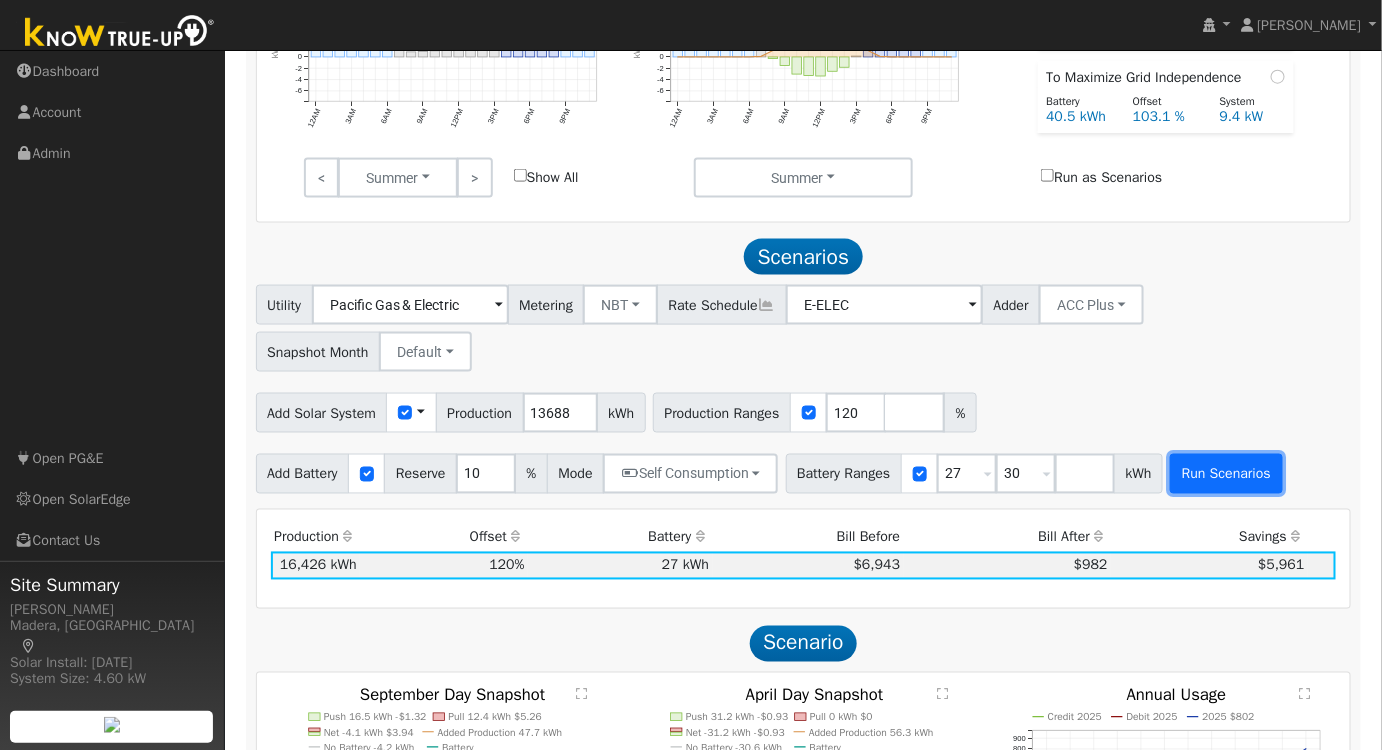 click on "Run Scenarios" at bounding box center [1226, 474] 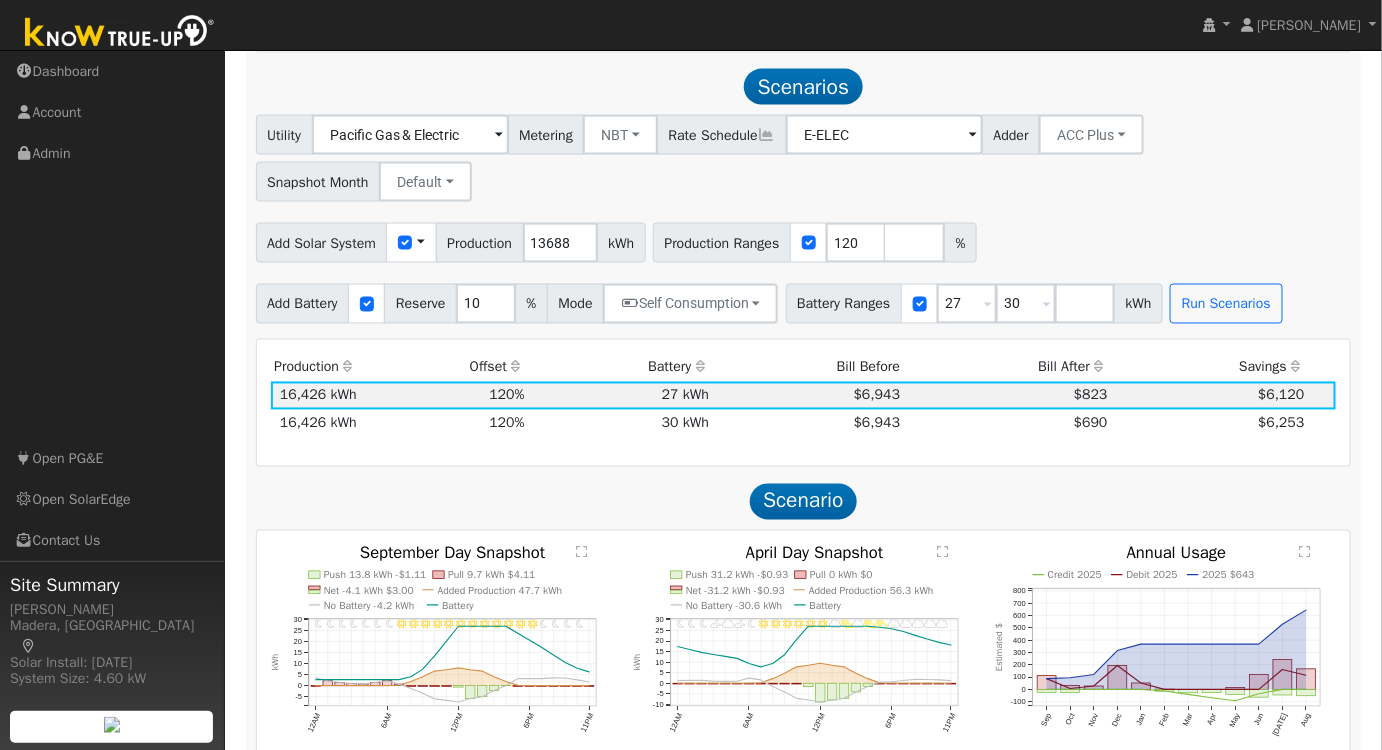 scroll, scrollTop: 1026, scrollLeft: 0, axis: vertical 